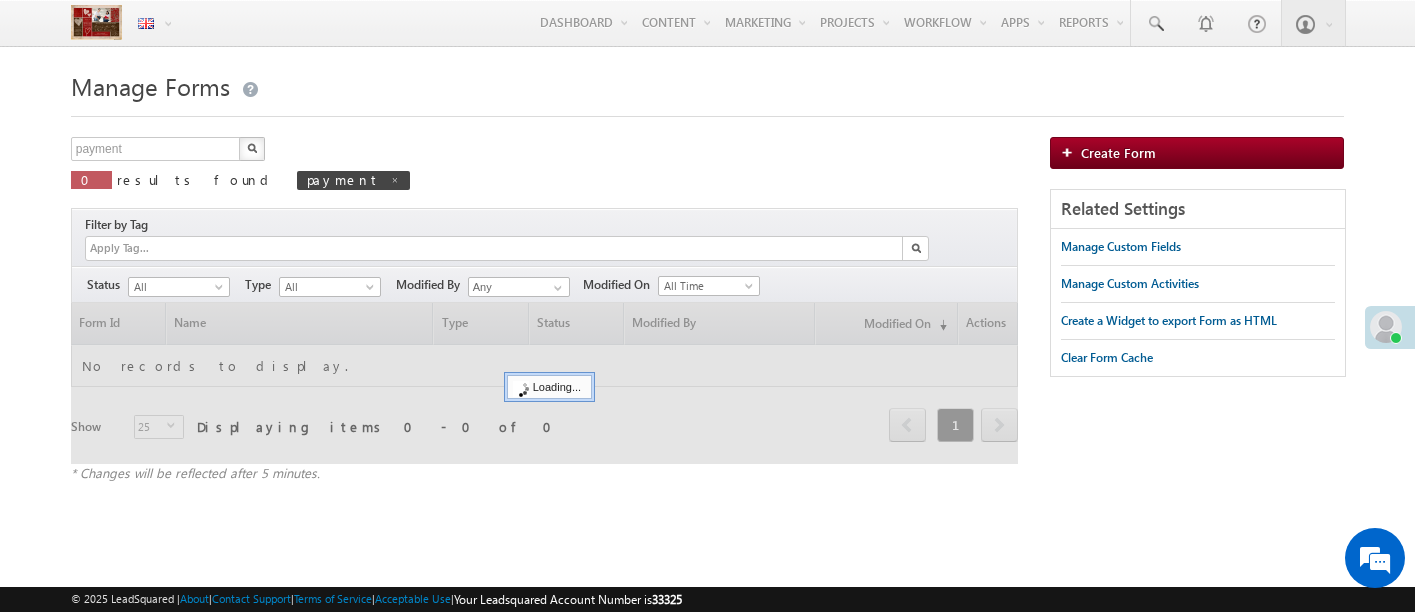 scroll, scrollTop: 0, scrollLeft: 0, axis: both 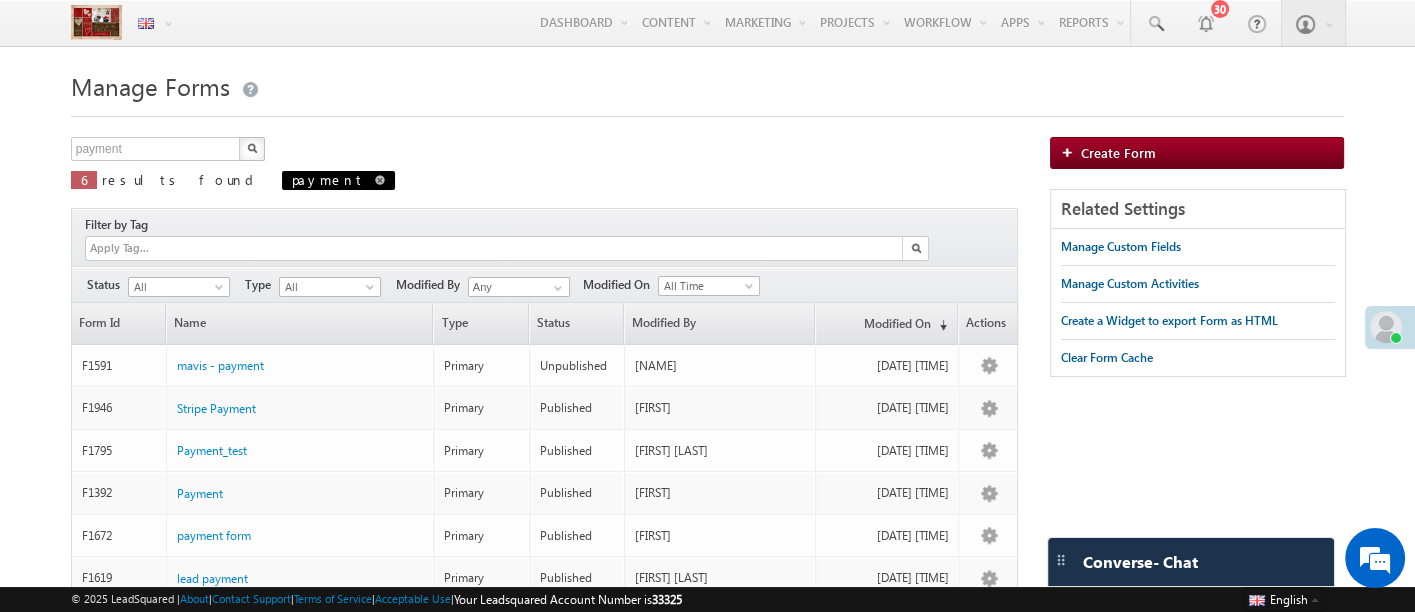 click at bounding box center [380, 180] 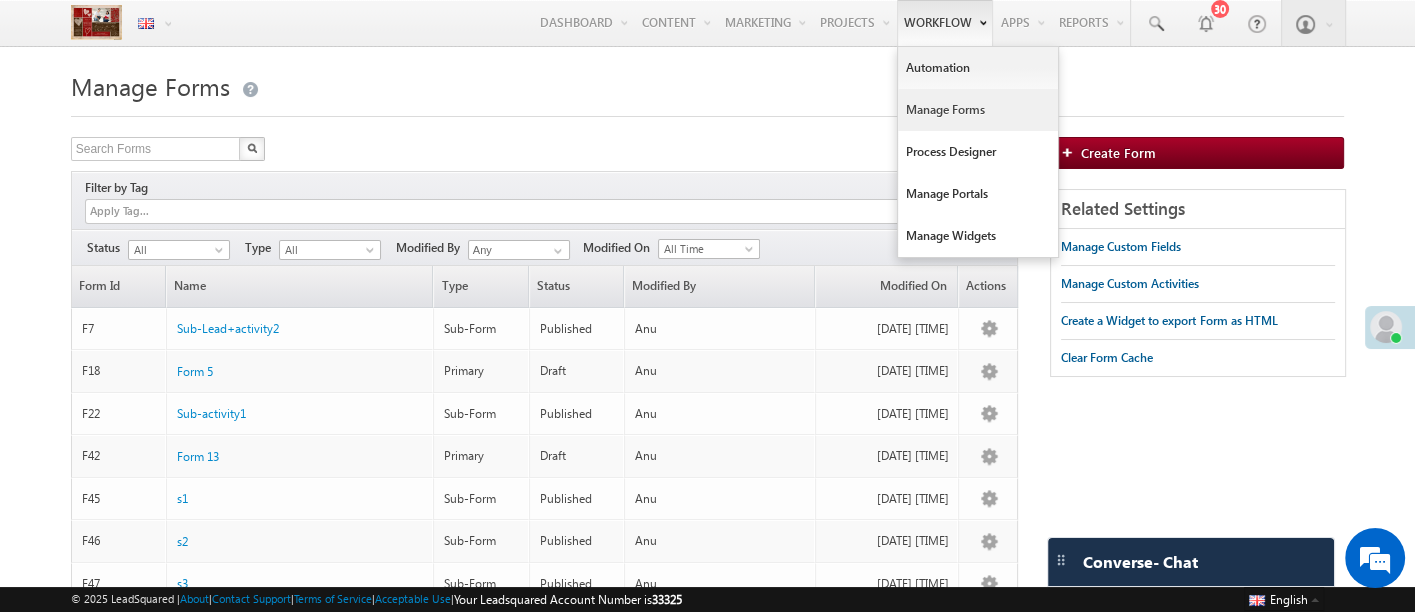 scroll, scrollTop: 0, scrollLeft: 0, axis: both 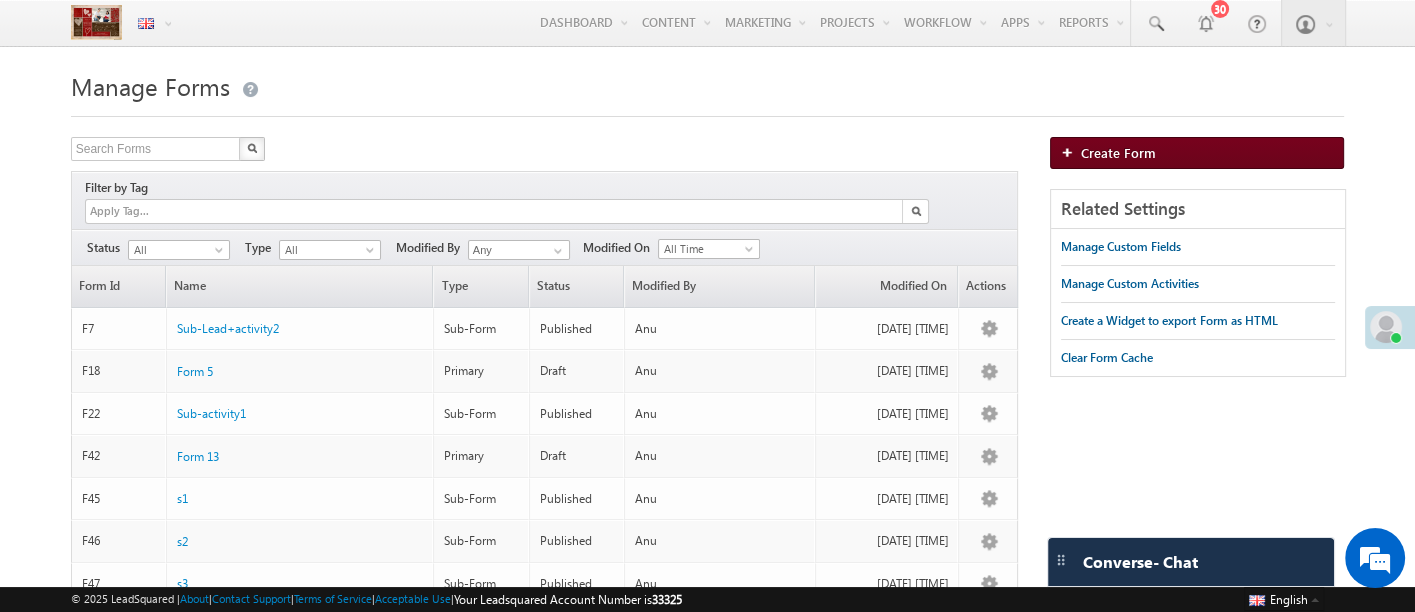 click on "Create Form" at bounding box center [1118, 152] 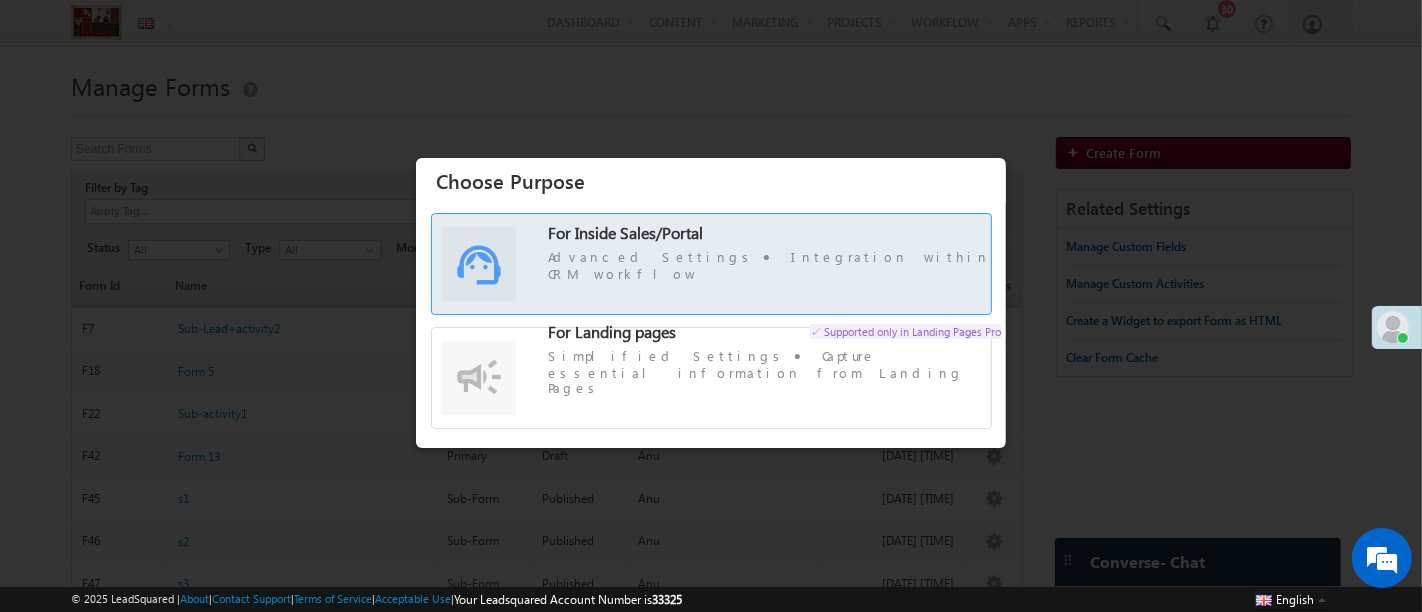 click on "Advanced Settings
Integration within CRM workflow" at bounding box center (774, 264) 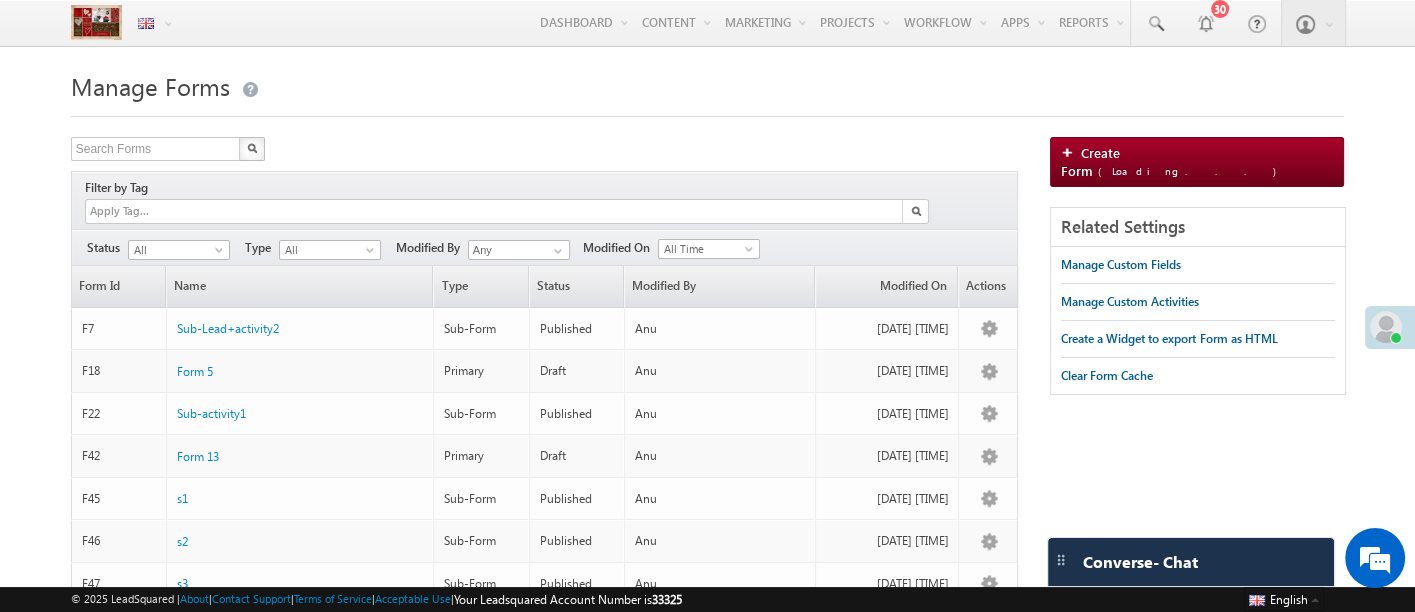 click on "© 2025 LeadSquared |  About  |  Contact Support
|
Terms of Service  |
Acceptable Use  |
Your Leadsquared Account Number is   33325
English    English Española latina हिंदी Bahasa Indonesia Português Tiếng Việt" at bounding box center (707, 599) 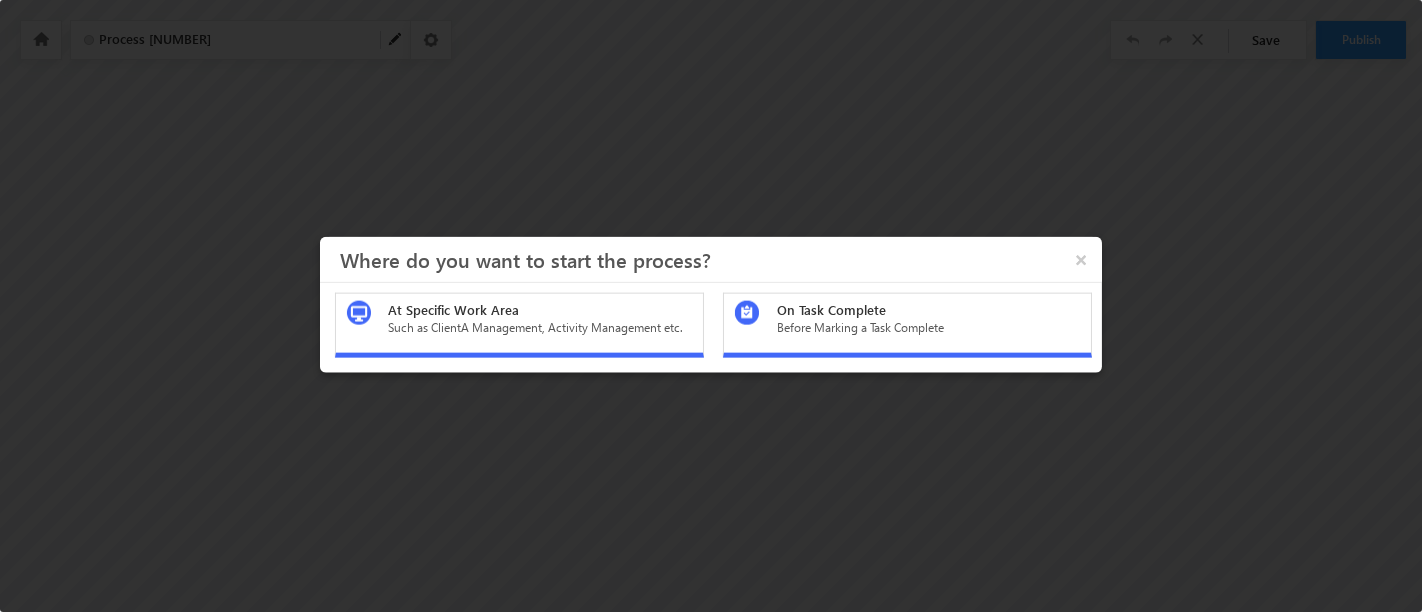 scroll, scrollTop: 0, scrollLeft: 0, axis: both 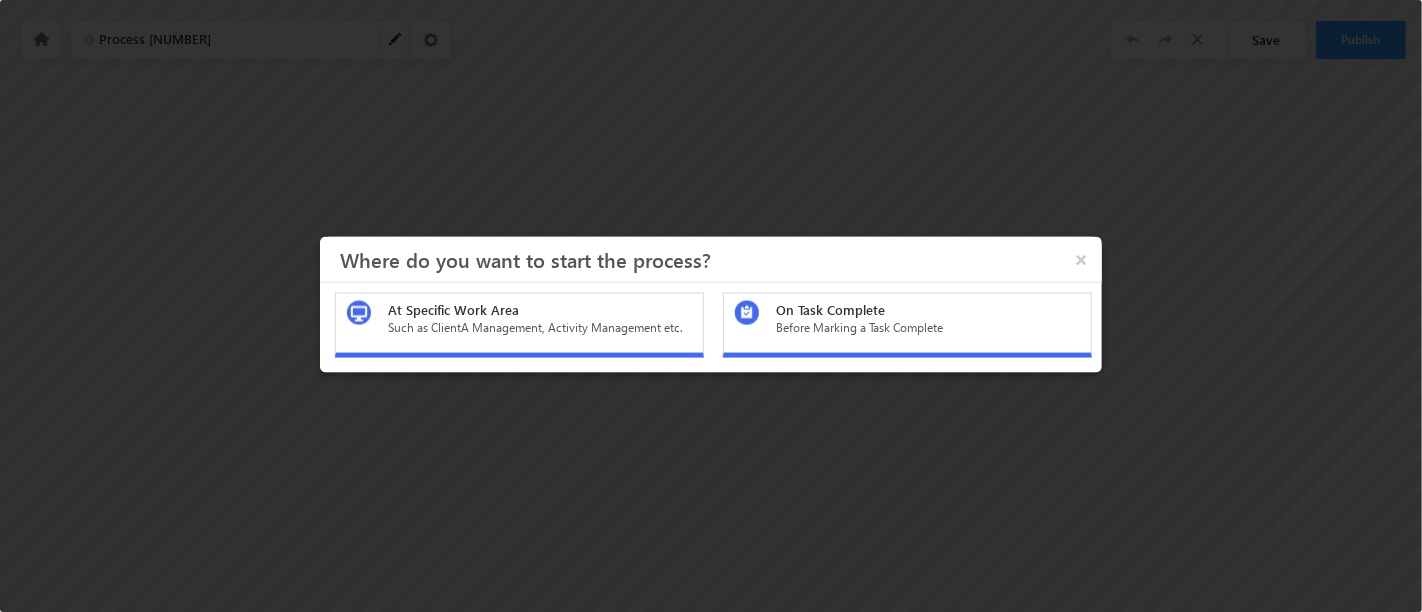 click on "At Specific Work Area
Such as ClientA Management, Activity Management etc." at bounding box center [519, 325] 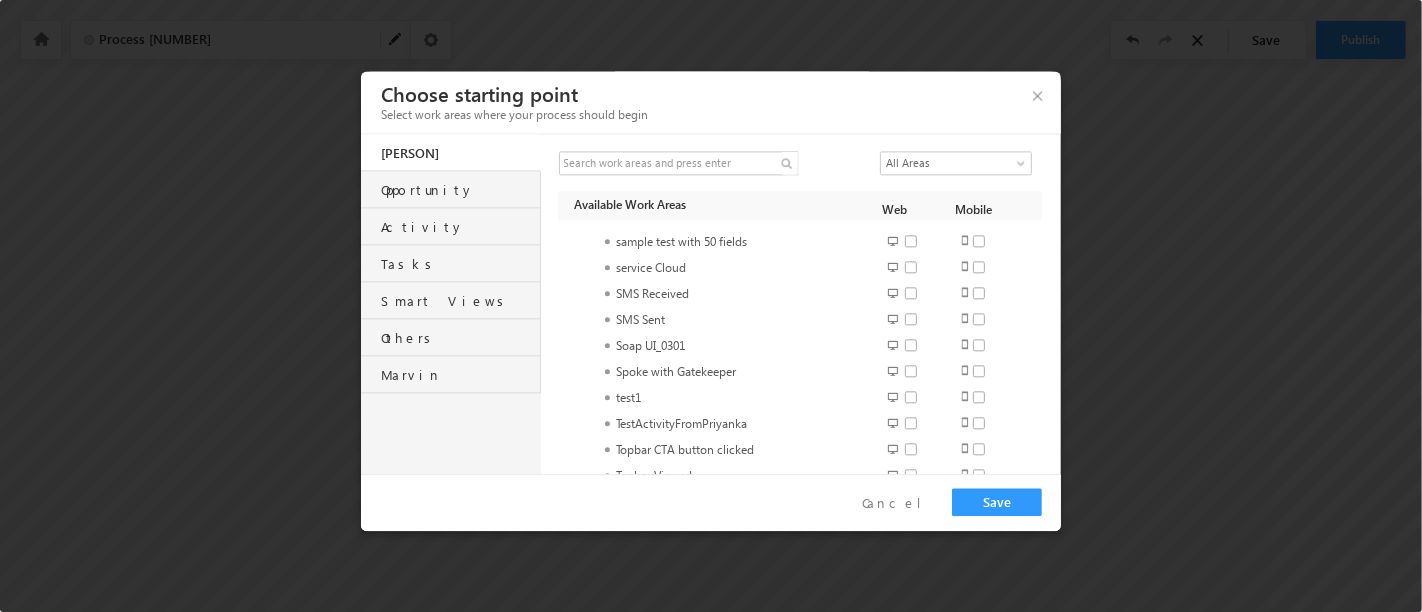scroll, scrollTop: 2957, scrollLeft: 0, axis: vertical 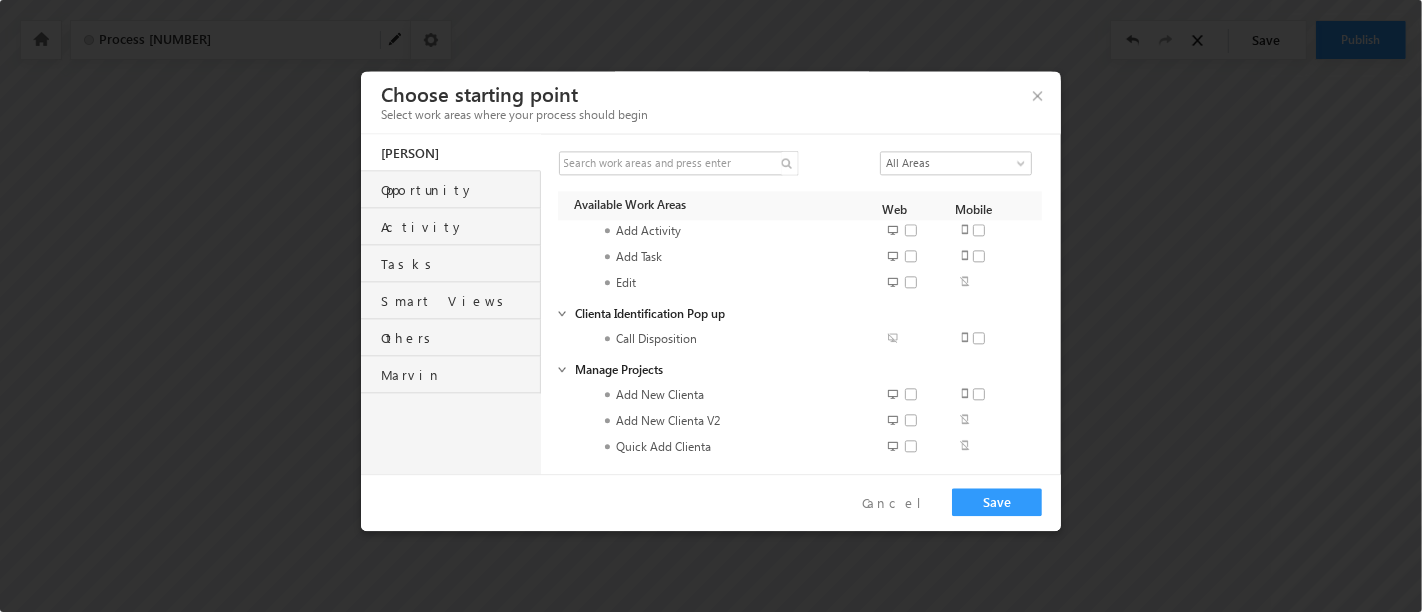 click at bounding box center [917, 395] 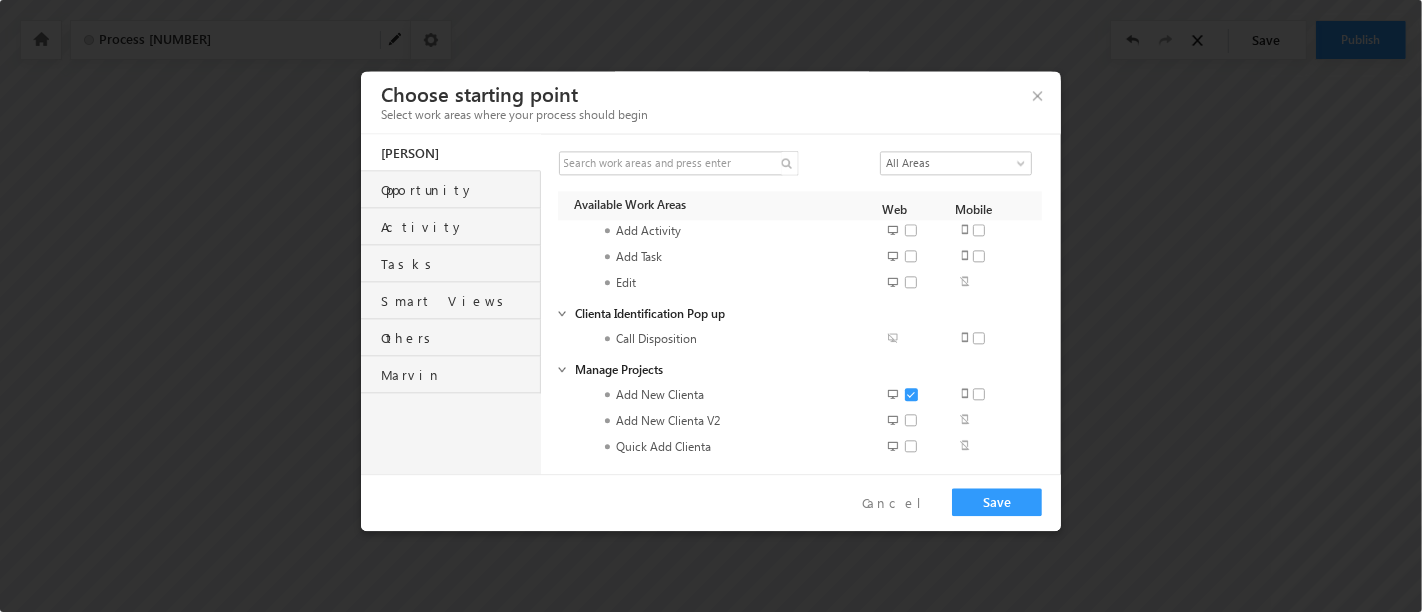 click at bounding box center [917, 421] 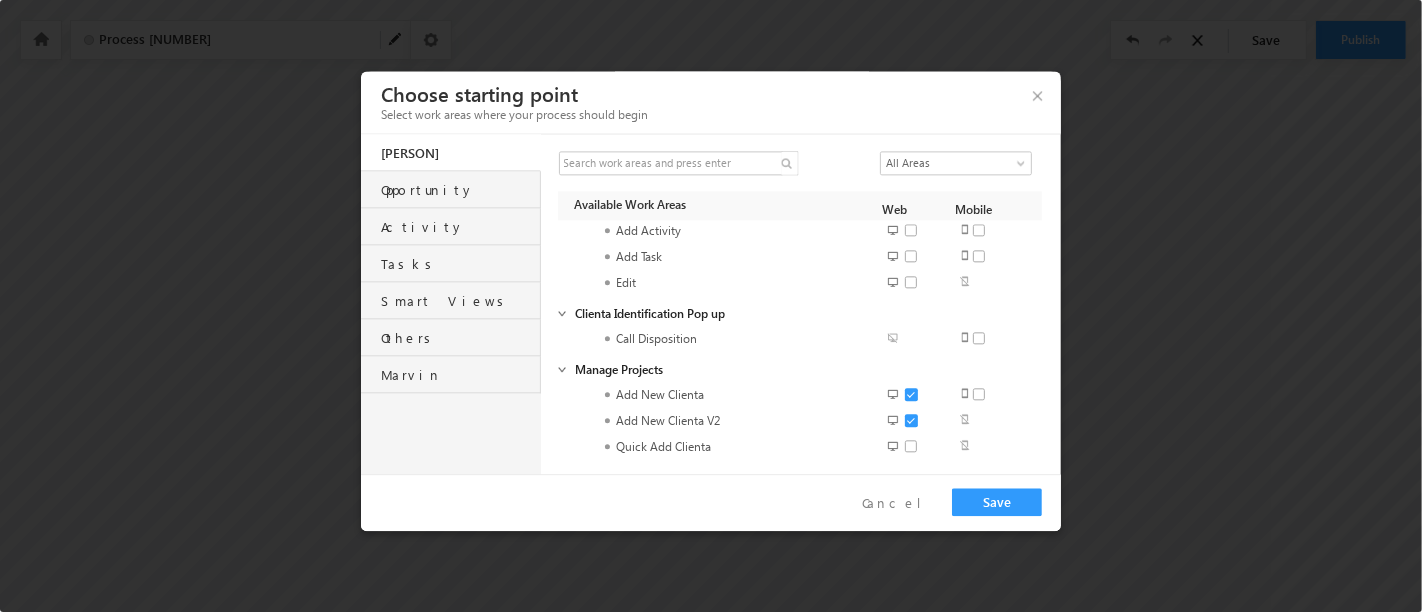 click at bounding box center (917, 447) 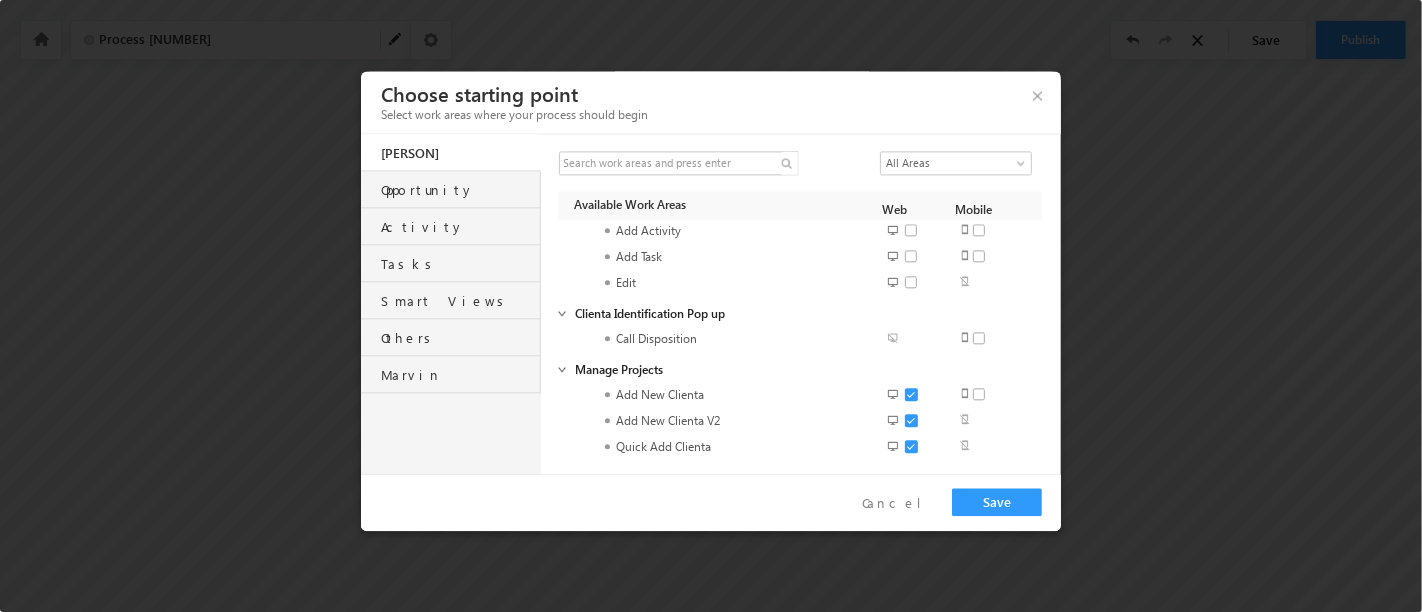 click at bounding box center [917, 447] 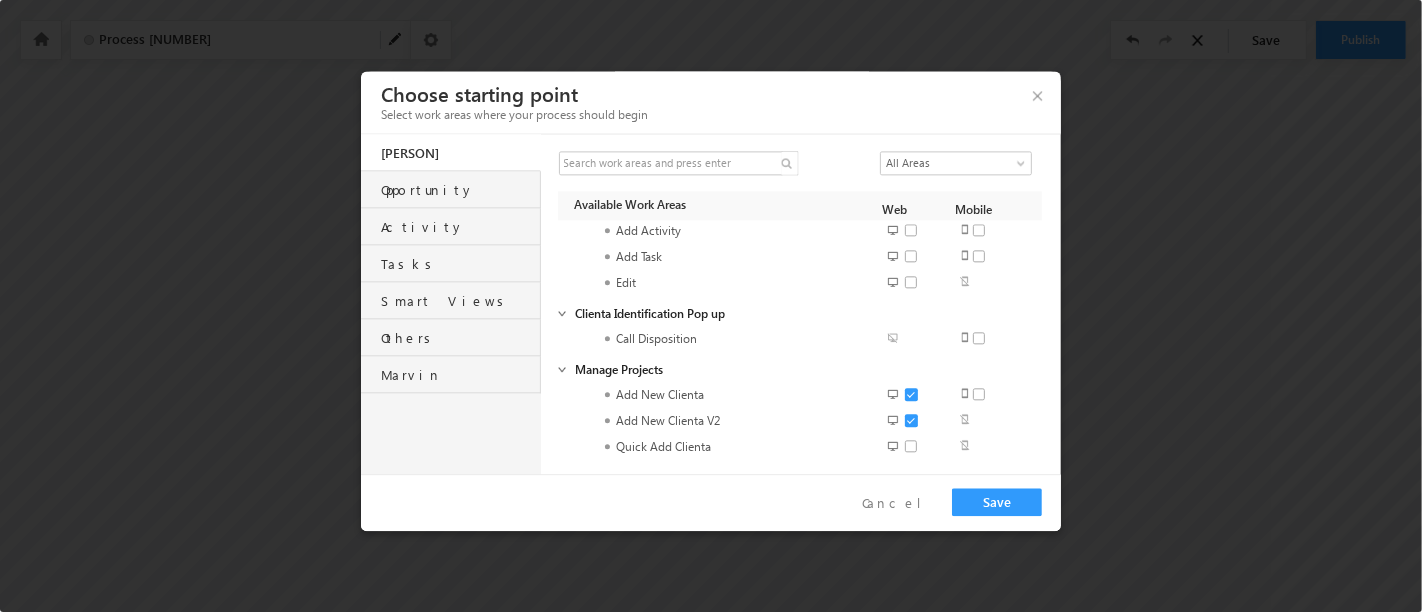 click at bounding box center (903, 432) 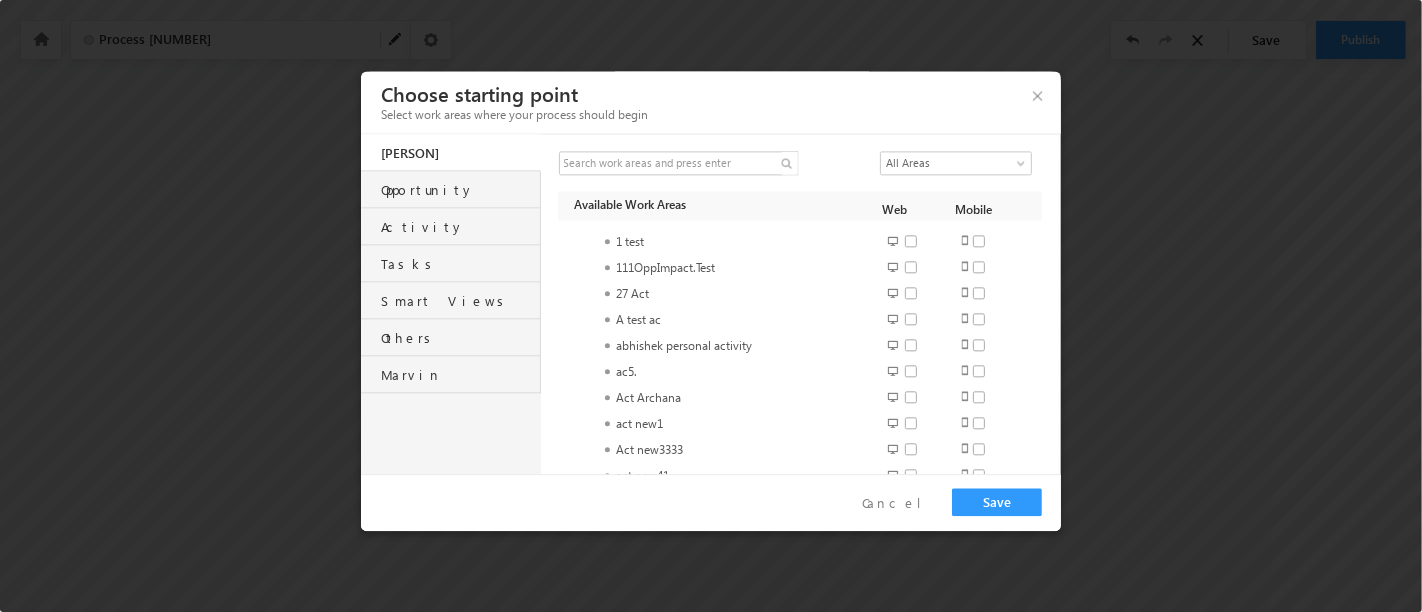 scroll, scrollTop: 0, scrollLeft: 0, axis: both 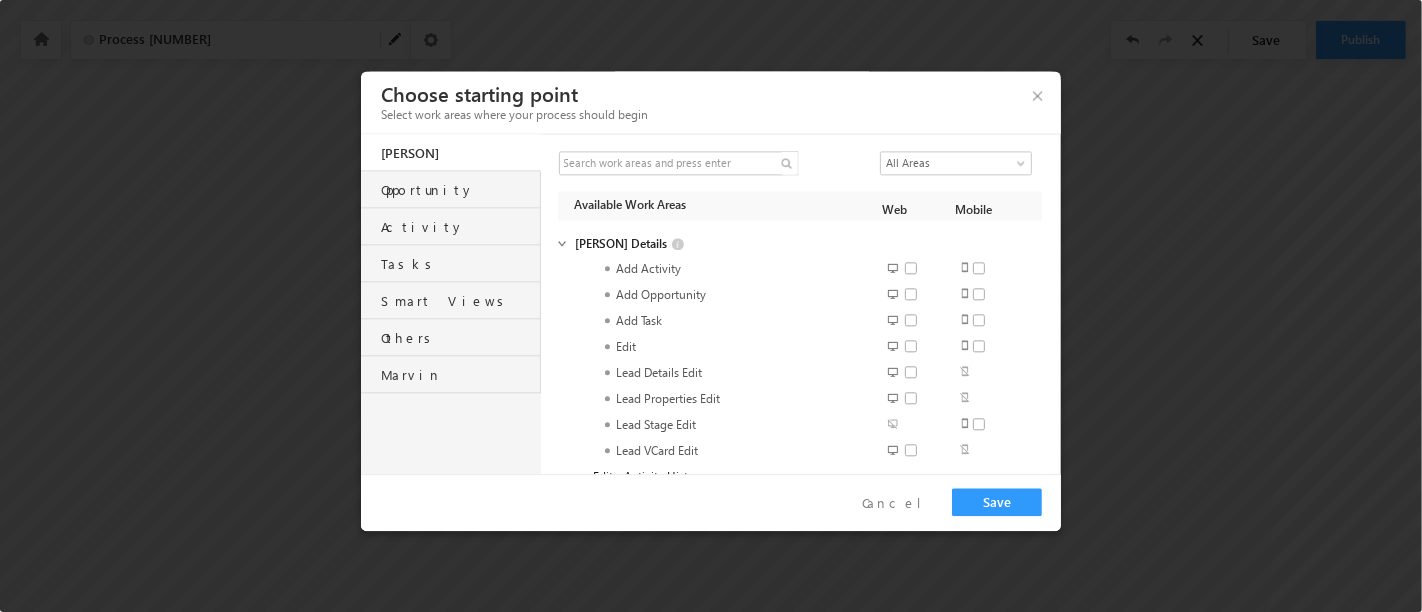 click at bounding box center [917, 347] 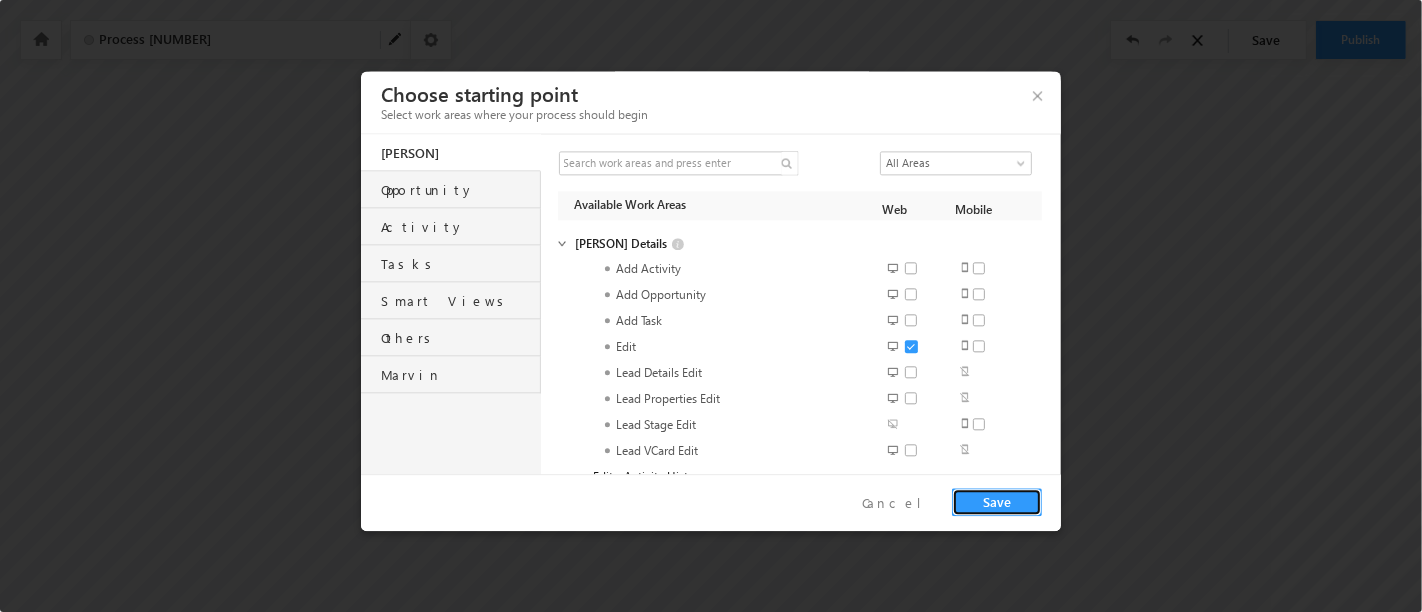 click on "Save" at bounding box center (997, 502) 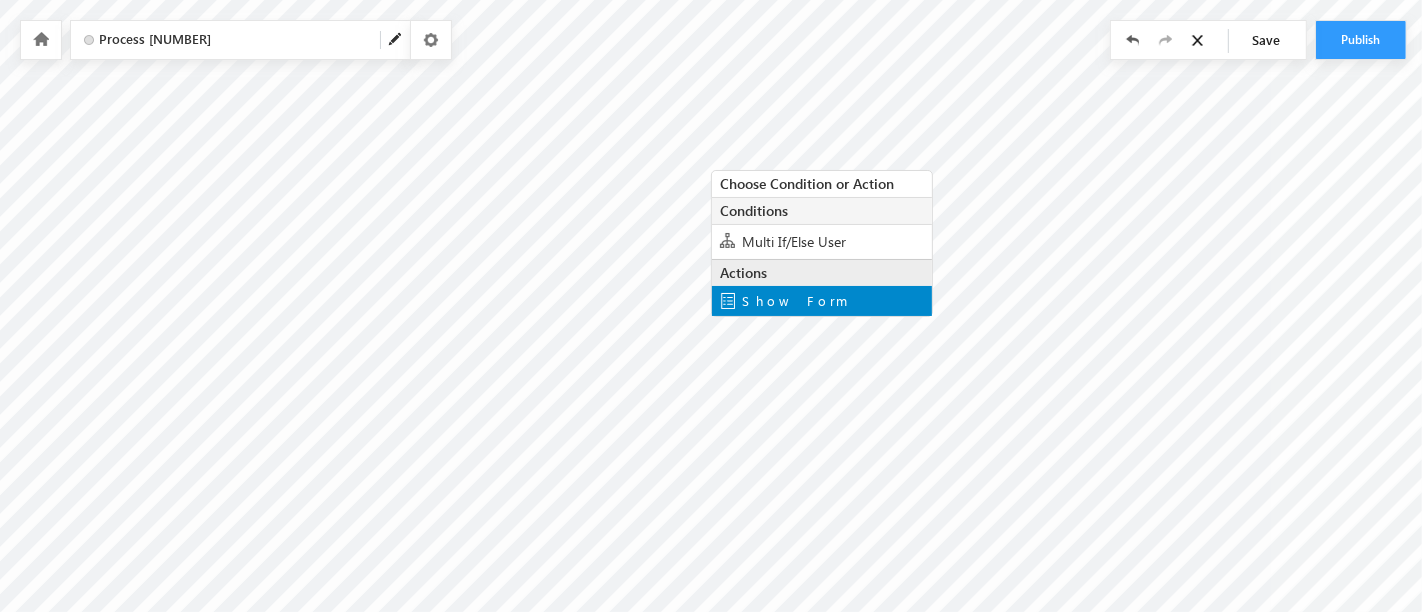 click on "Show Form" at bounding box center (822, 301) 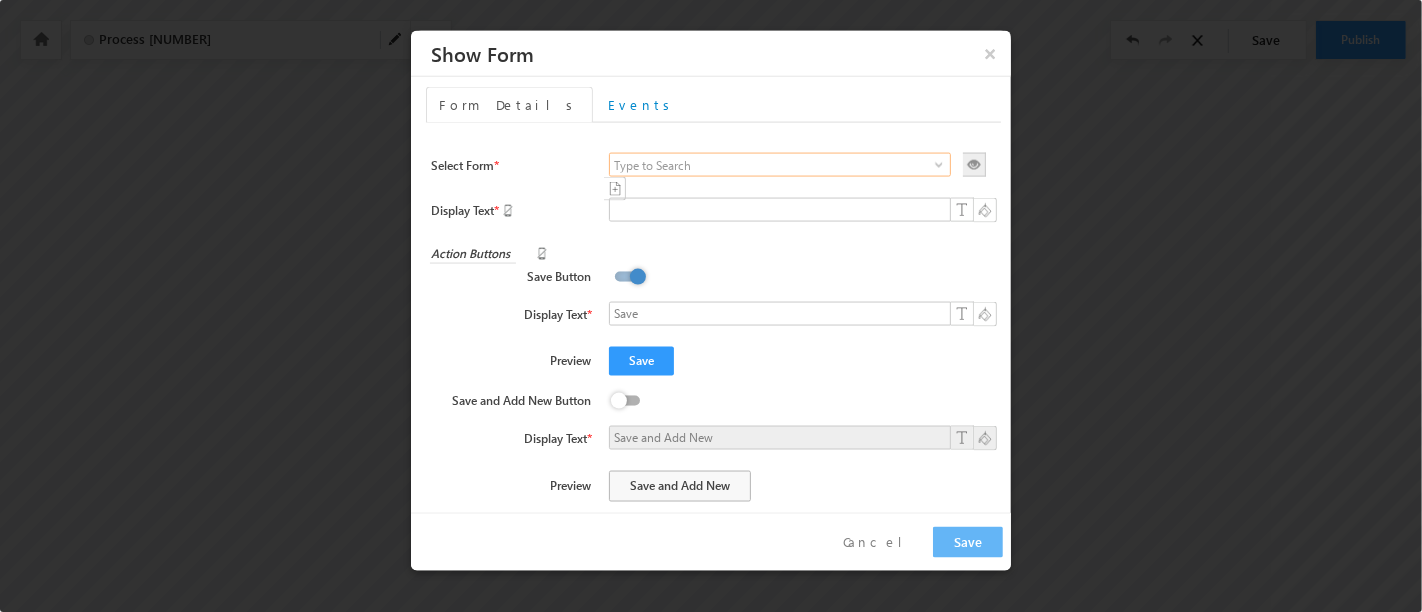 click at bounding box center [780, 165] 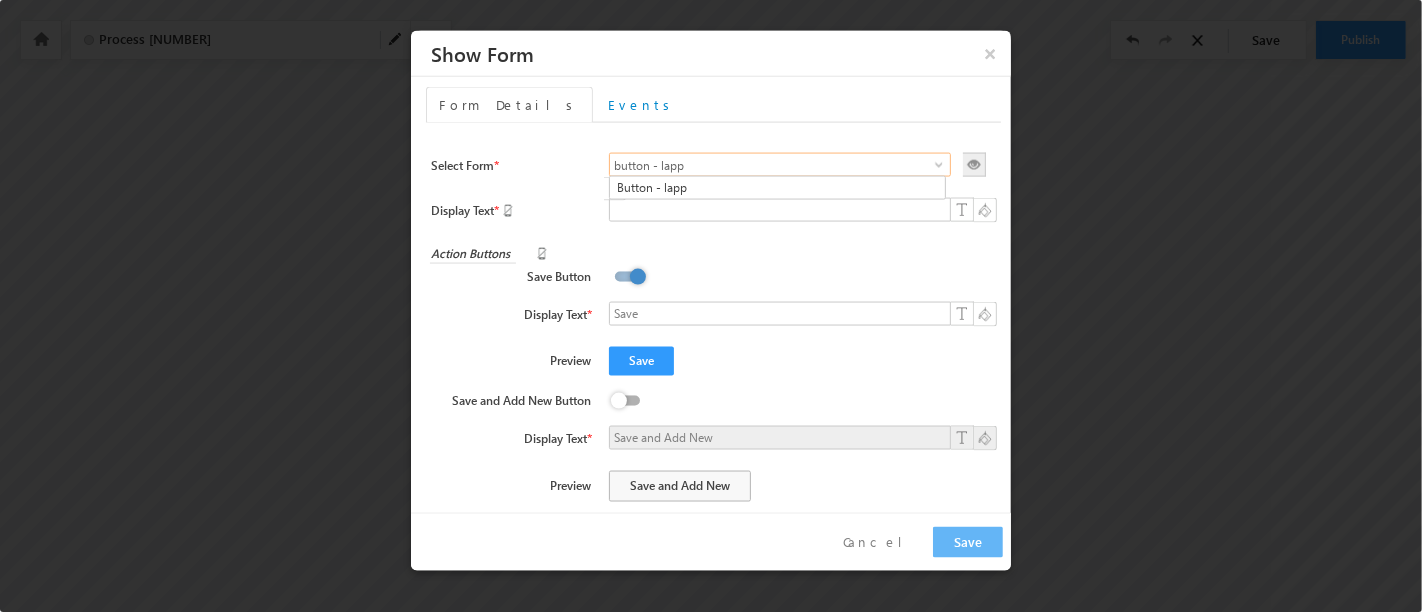 type on "Button - lapp" 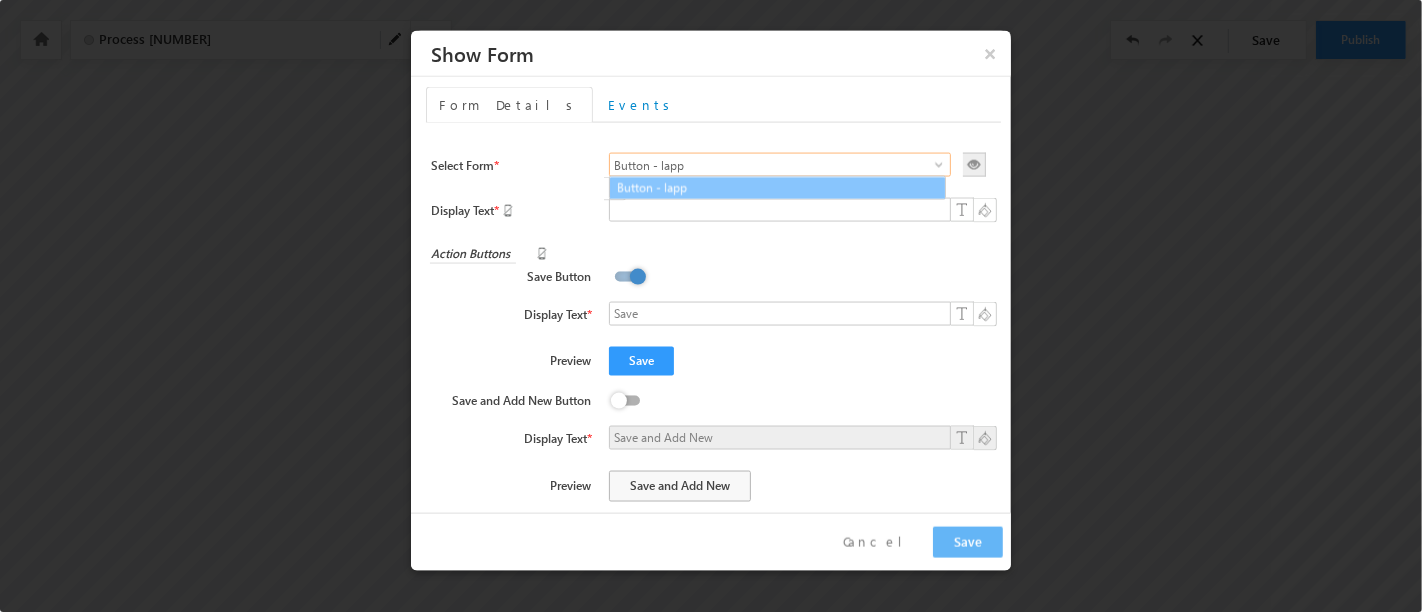 type on "Button - lapp" 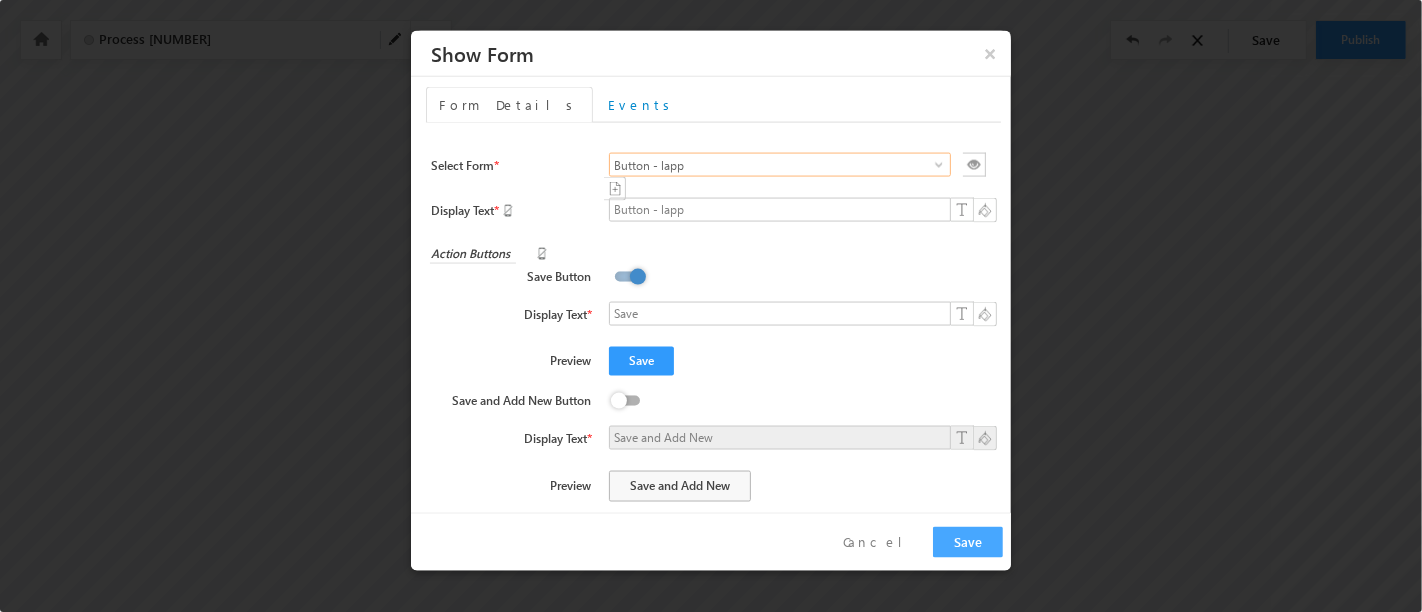 type on "Button - lapp" 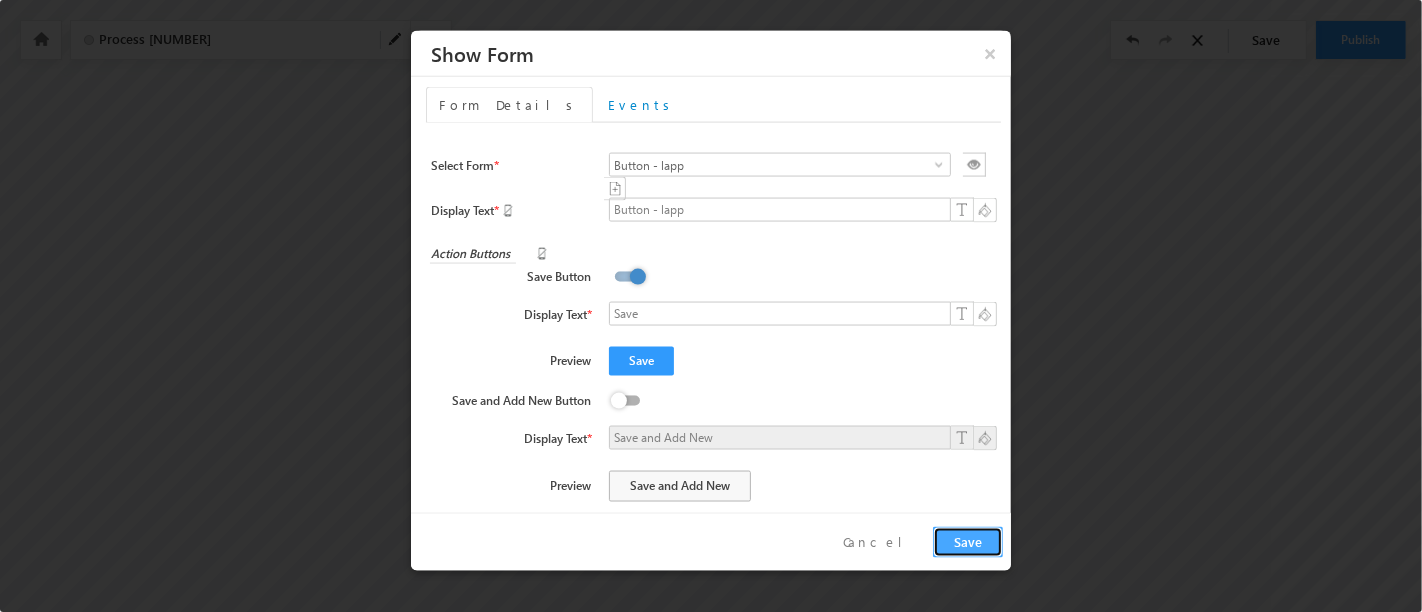 click on "Save" at bounding box center (968, 542) 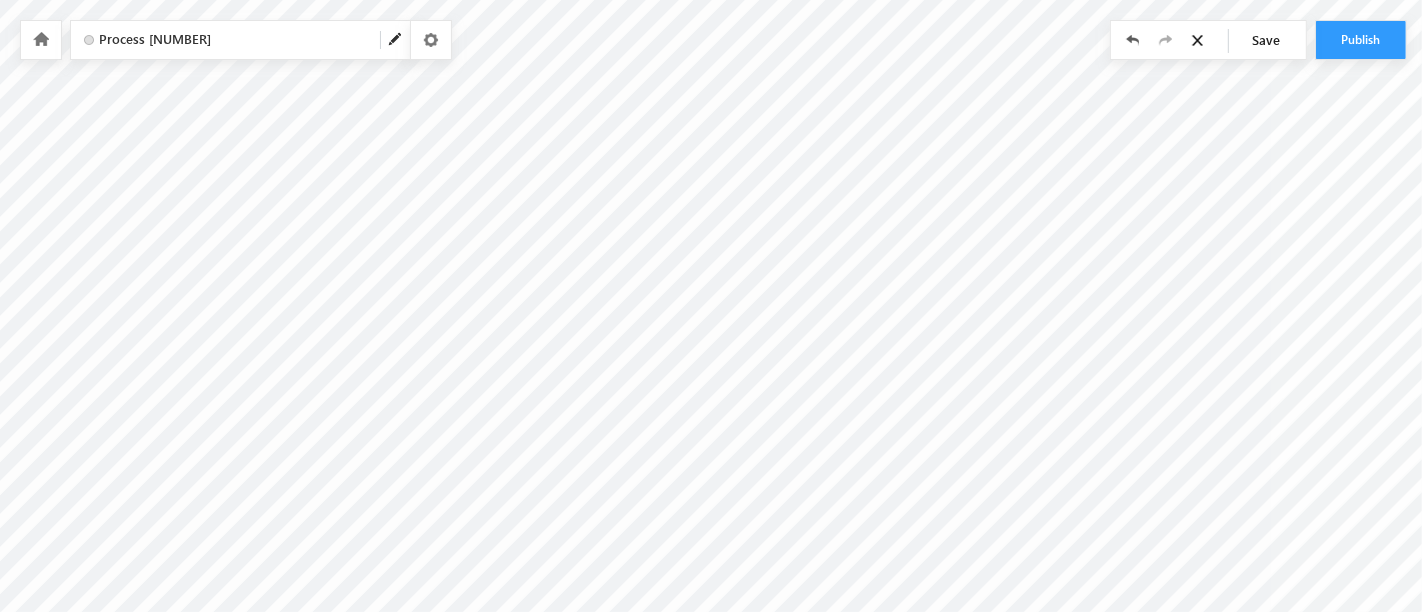 click at bounding box center (396, 40) 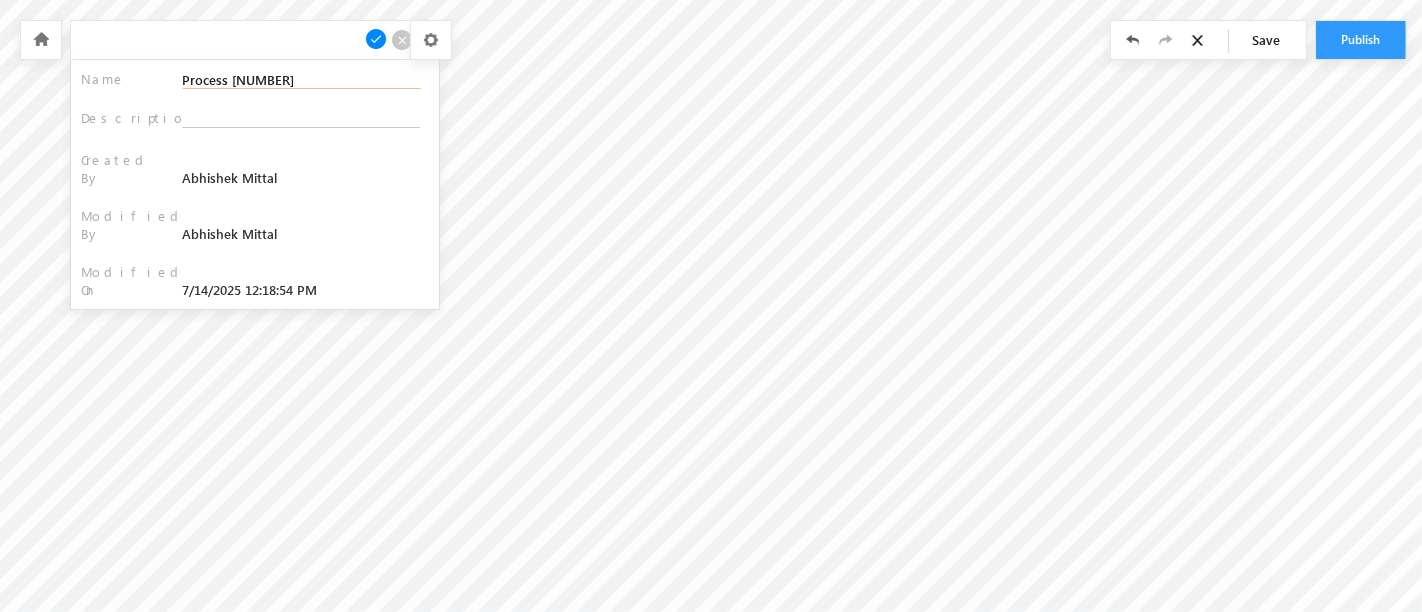 click on "Process 445826" at bounding box center [301, 79] 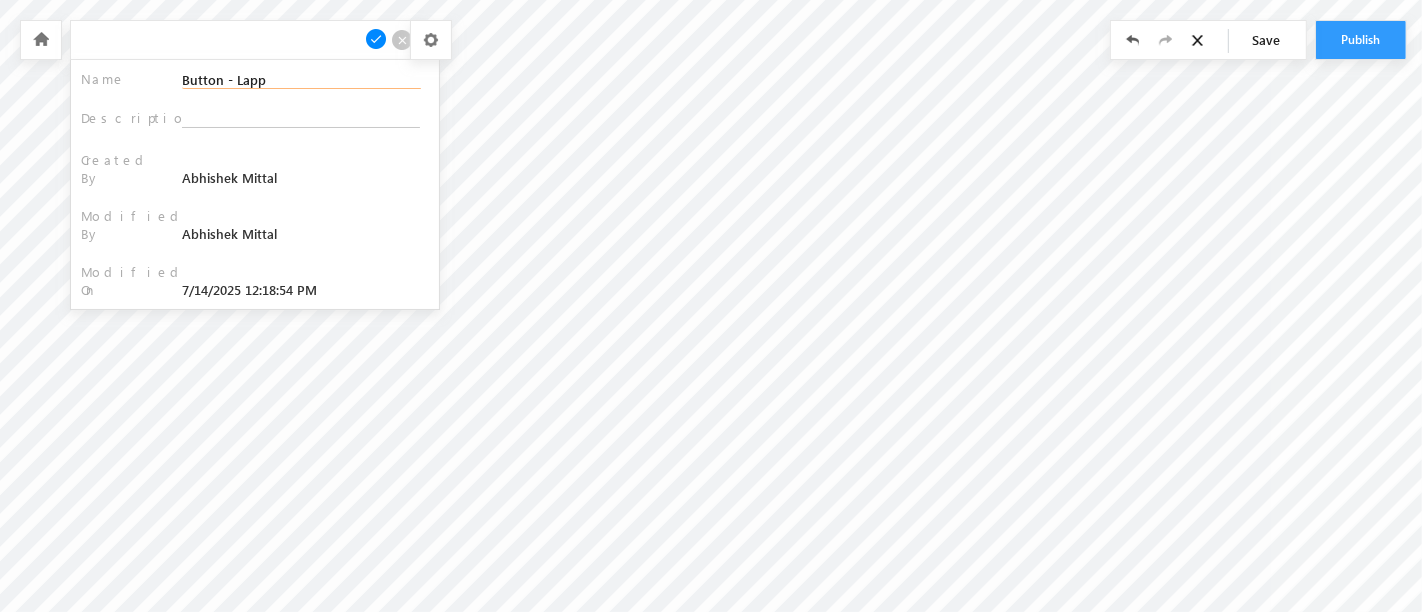 type on "Button - Lapp" 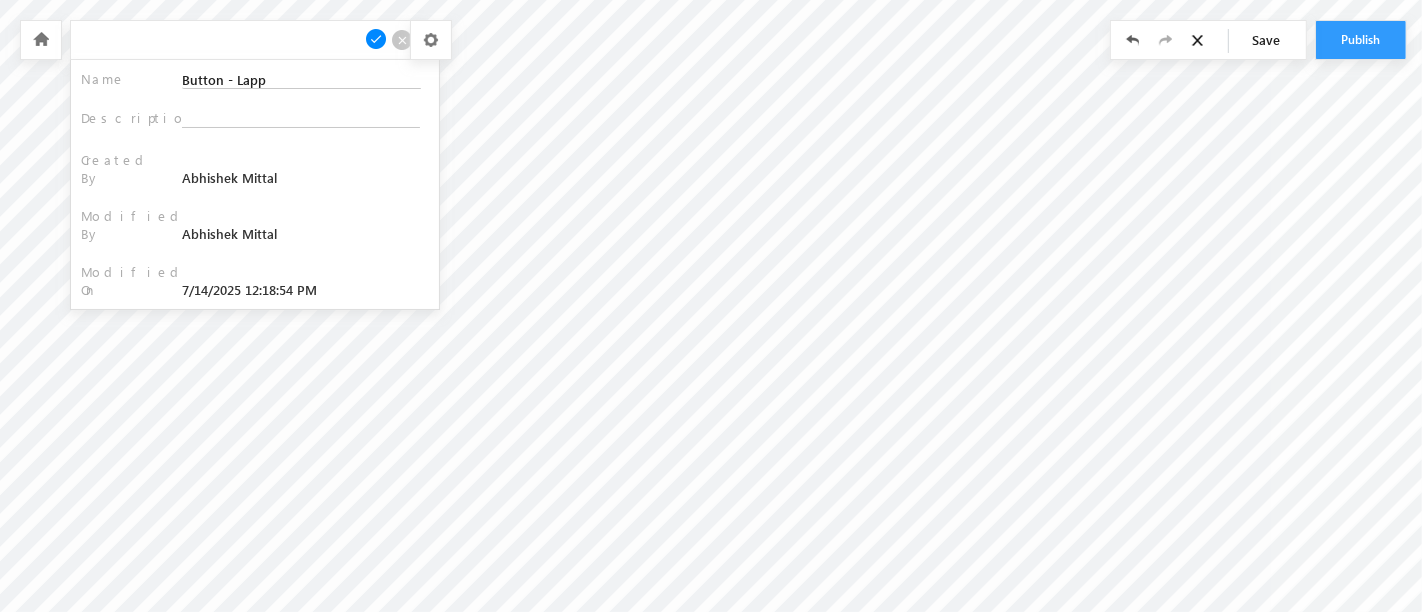 click at bounding box center [376, 39] 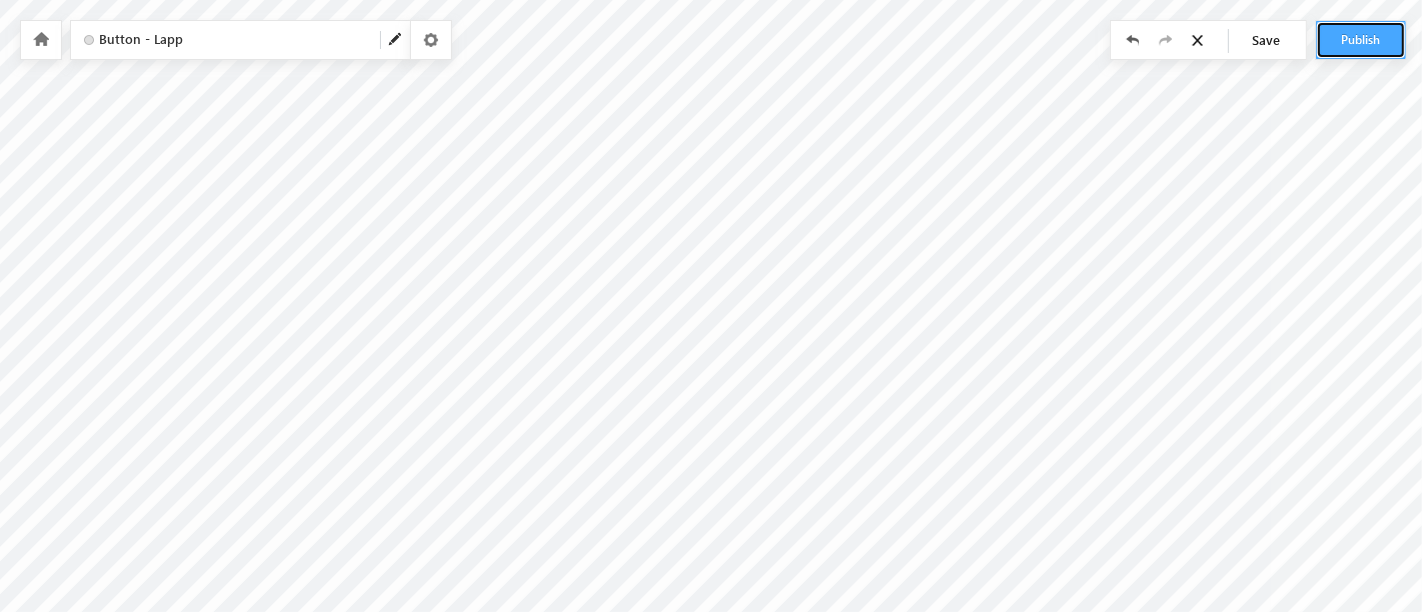 click on "Publish" at bounding box center (1361, 40) 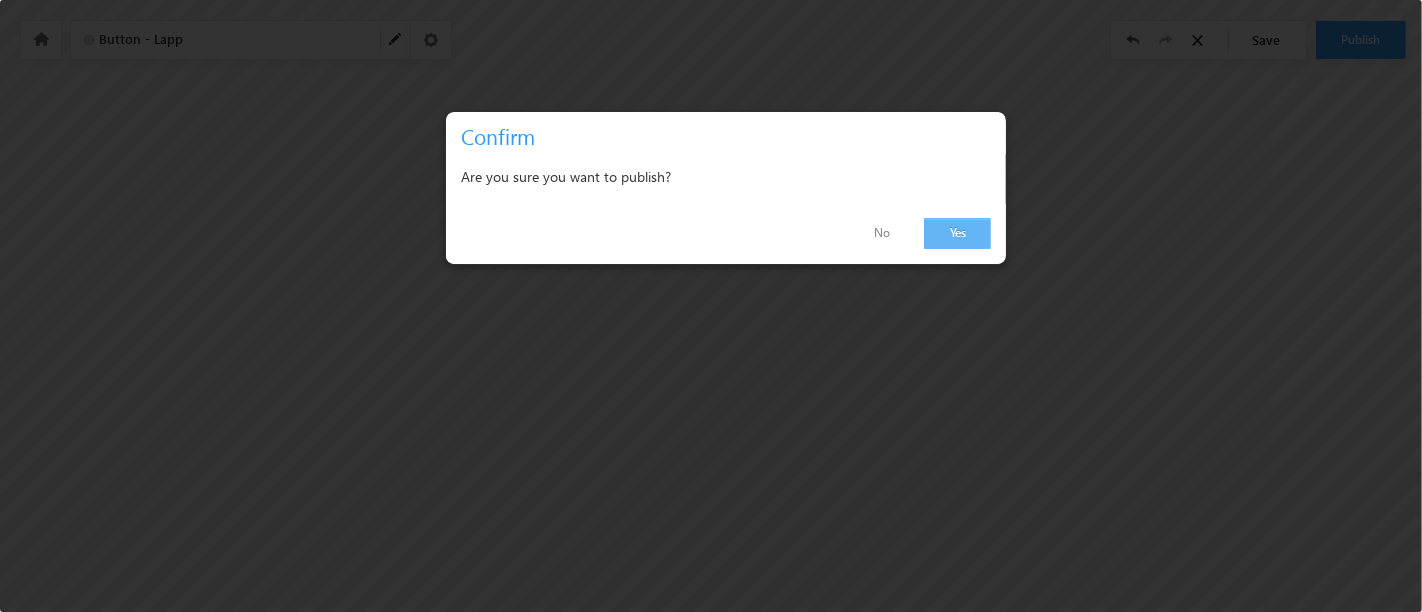 click on "Yes" at bounding box center (957, 233) 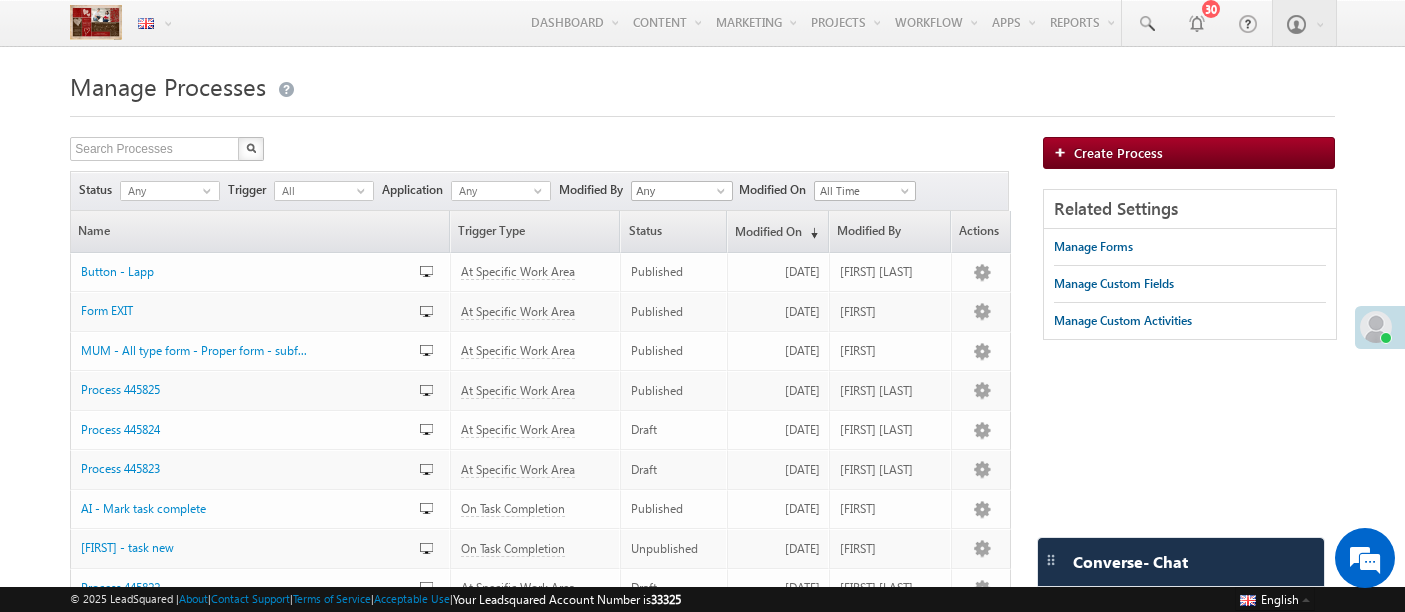 scroll, scrollTop: 0, scrollLeft: 0, axis: both 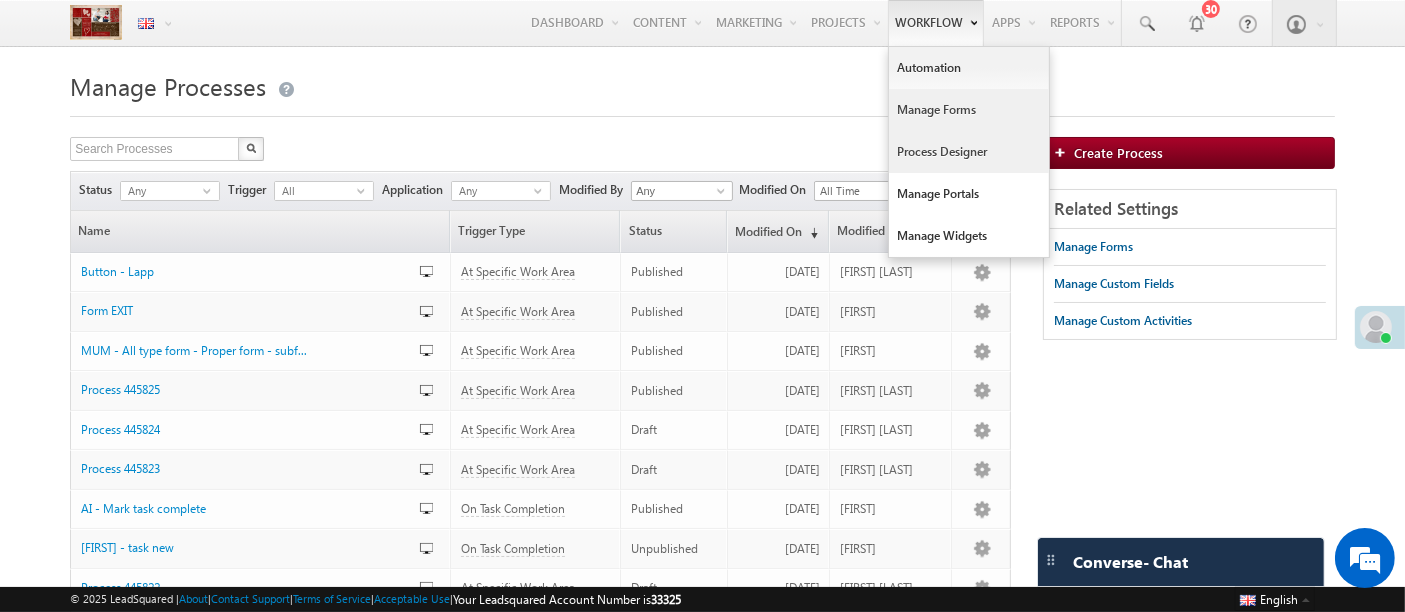 click on "Manage Forms" at bounding box center [969, 110] 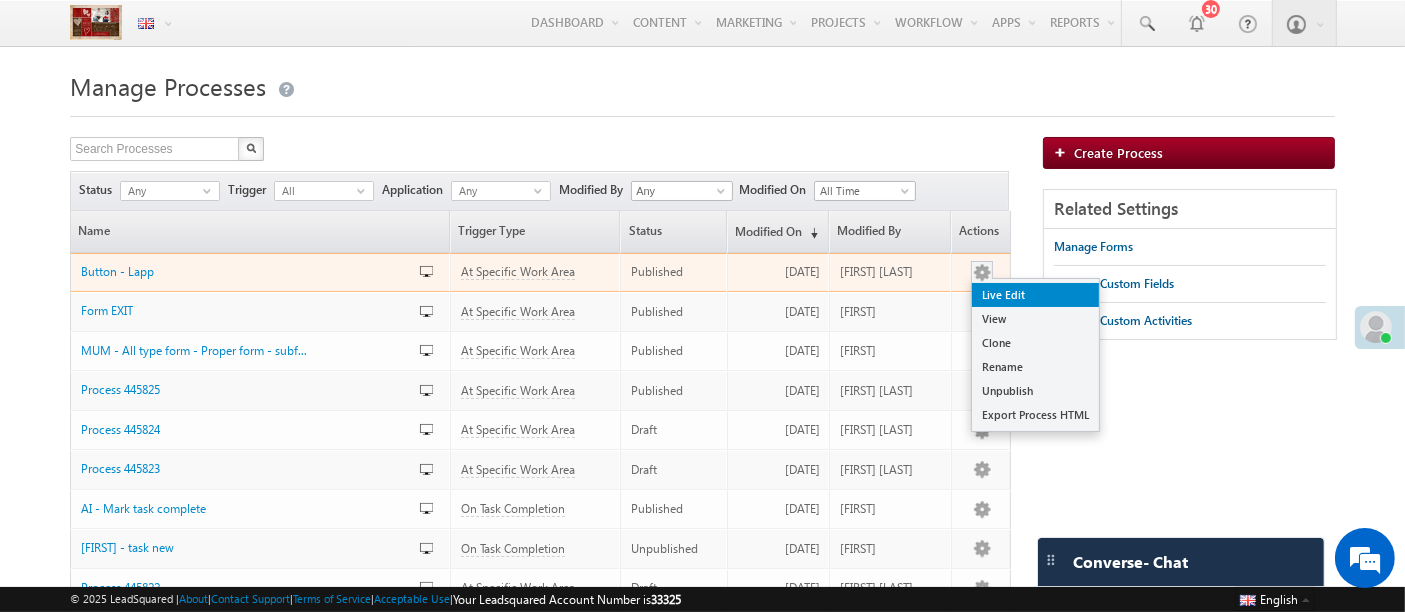 click on "Live Edit" at bounding box center [1035, 295] 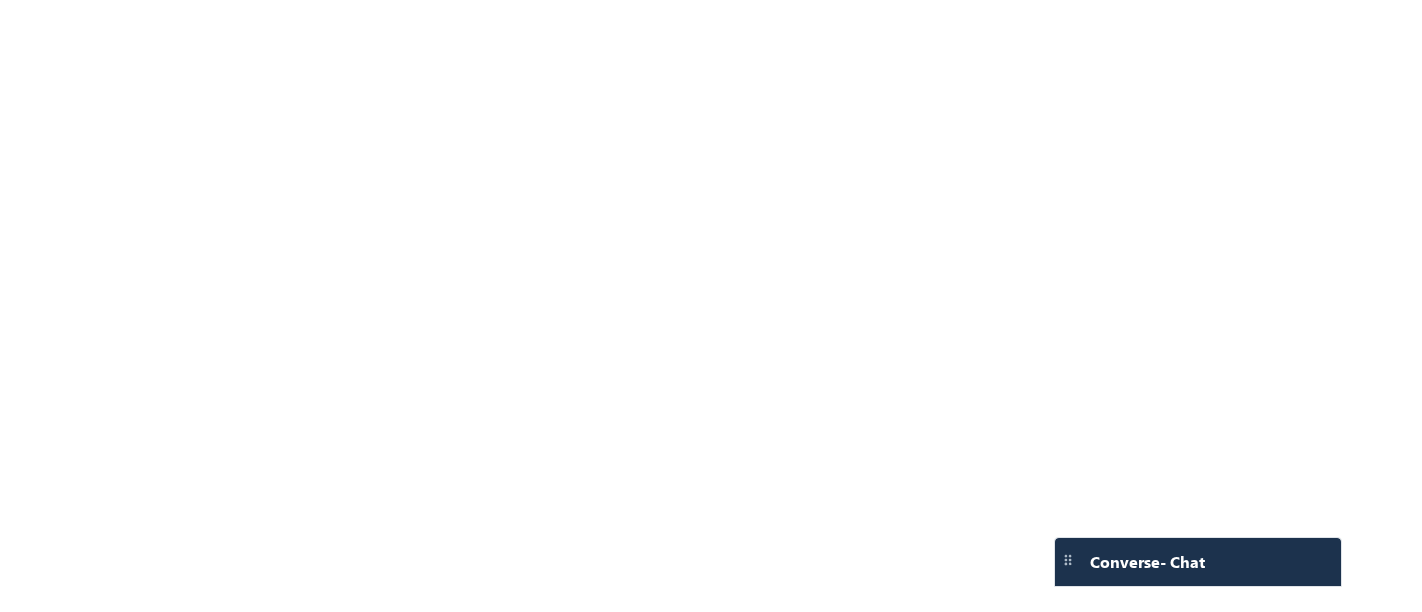 scroll, scrollTop: 0, scrollLeft: 0, axis: both 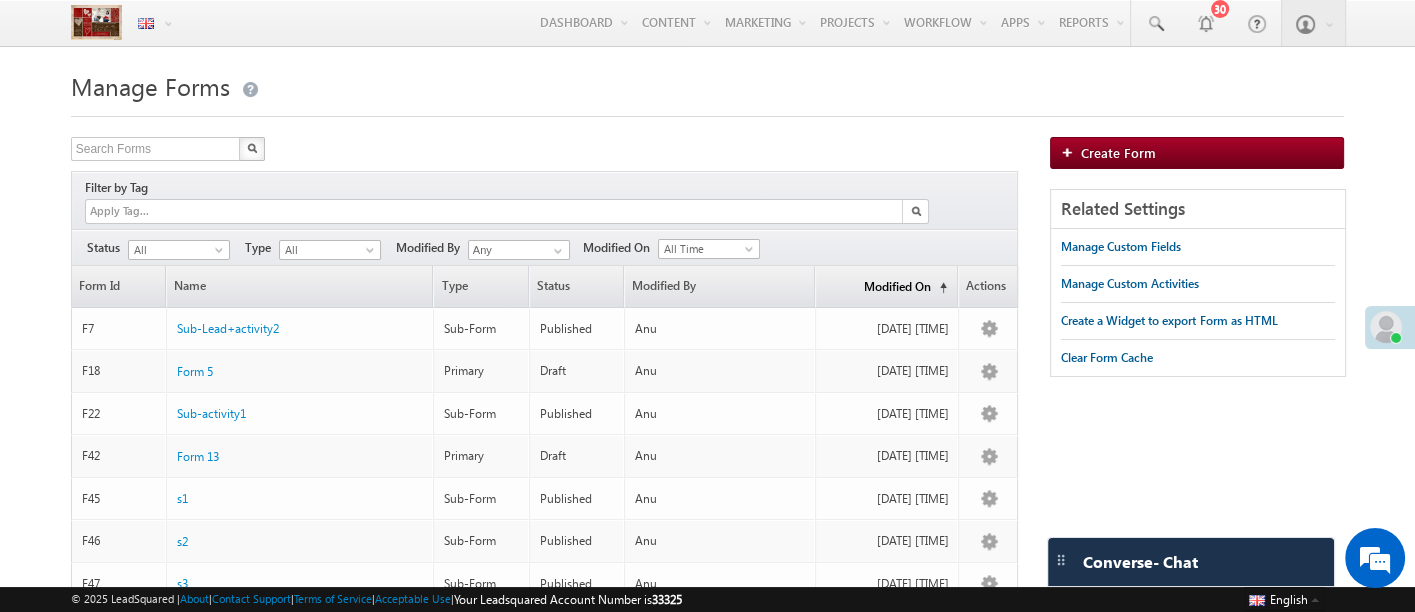 click on "Modified On (sorted ascending)" at bounding box center [886, 286] 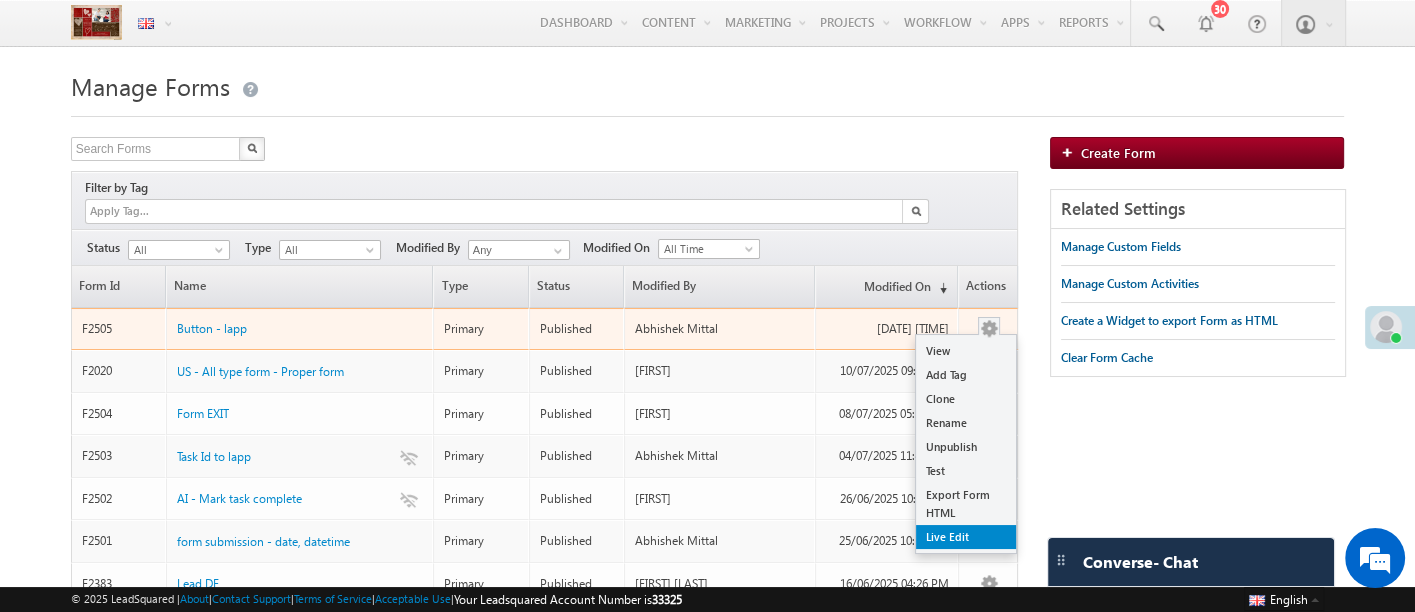 click on "Live Edit" at bounding box center [966, 537] 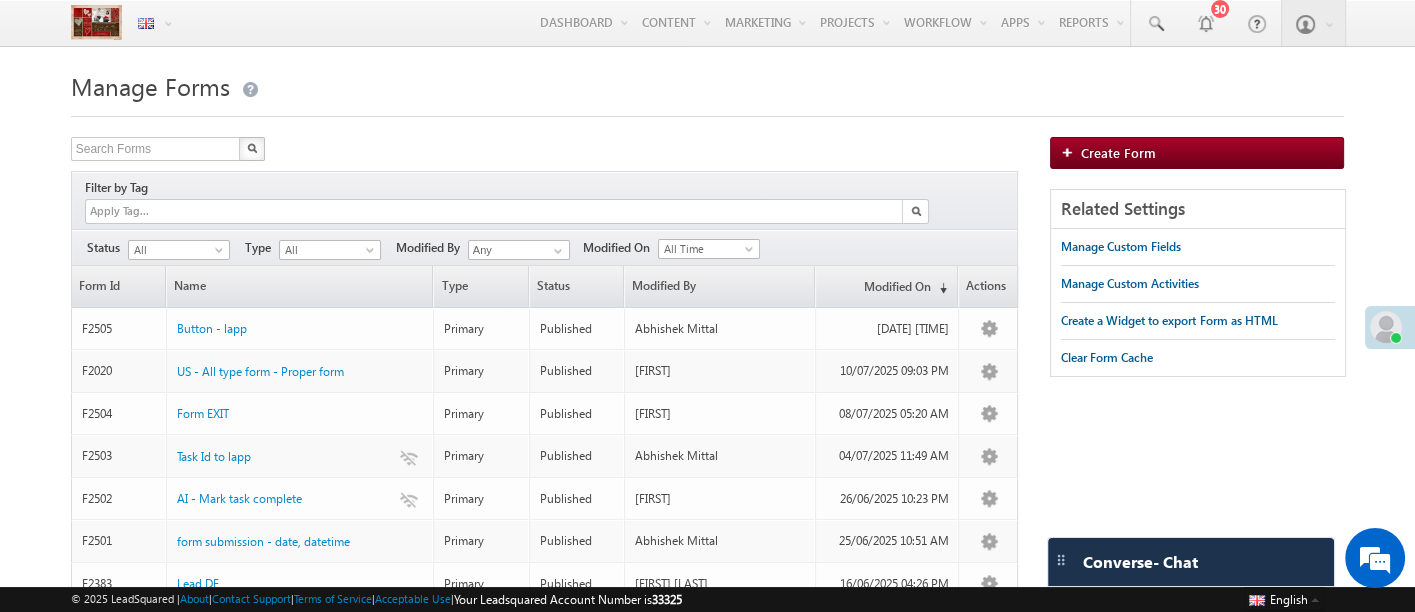 scroll, scrollTop: 0, scrollLeft: 0, axis: both 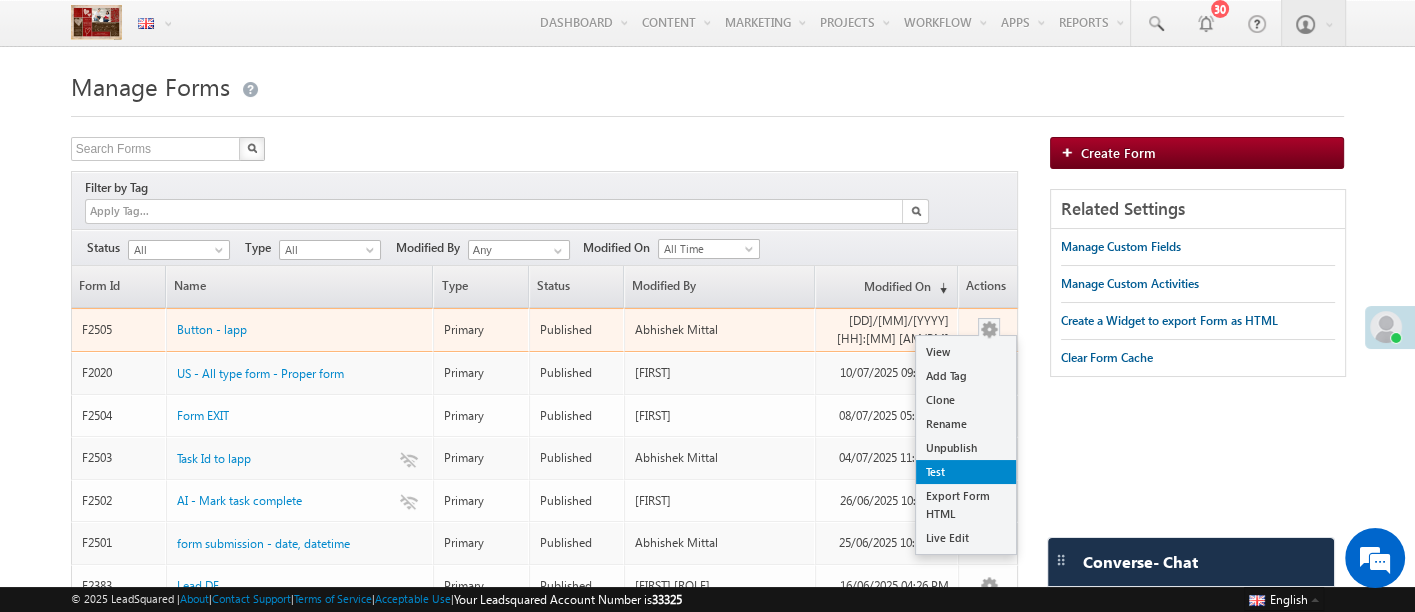 click on "Test" at bounding box center (966, 472) 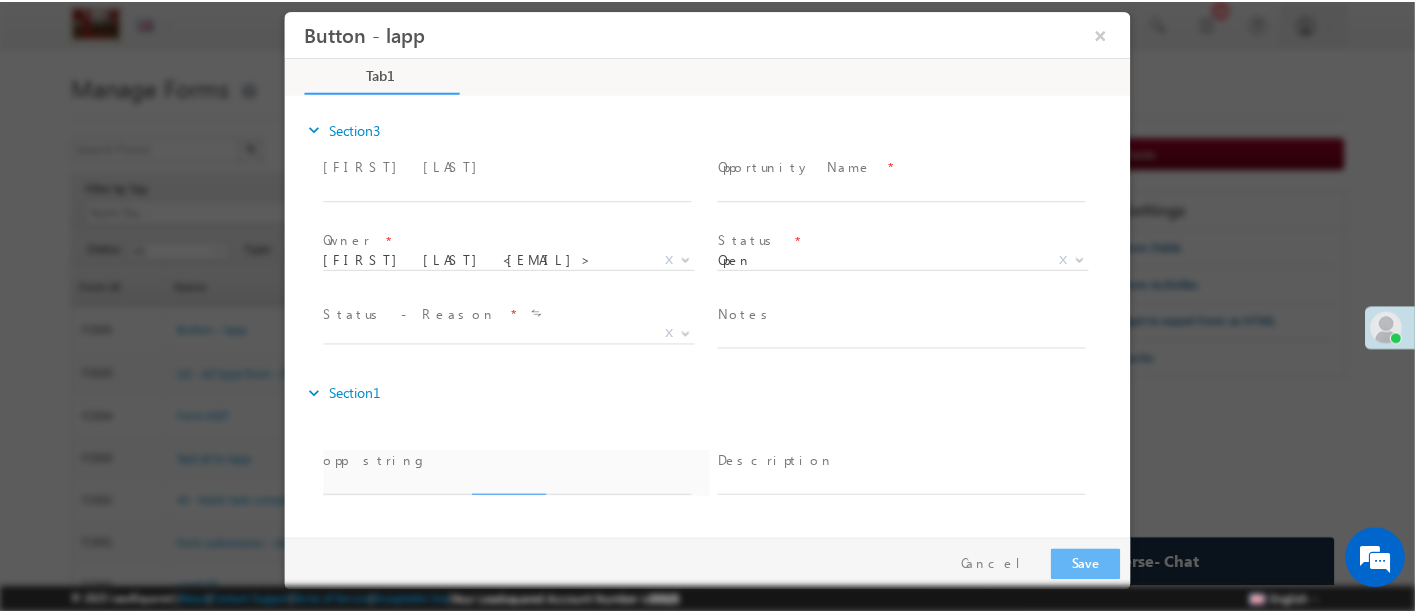 scroll, scrollTop: 0, scrollLeft: 0, axis: both 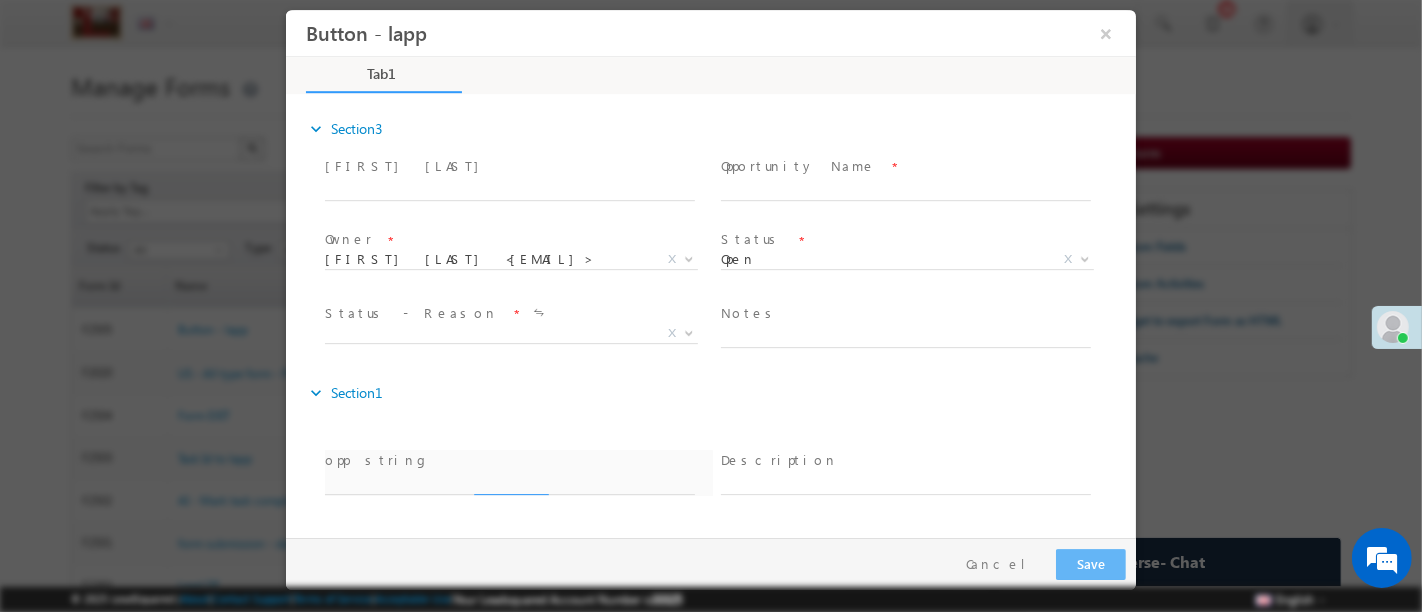 type on "lapp verification" 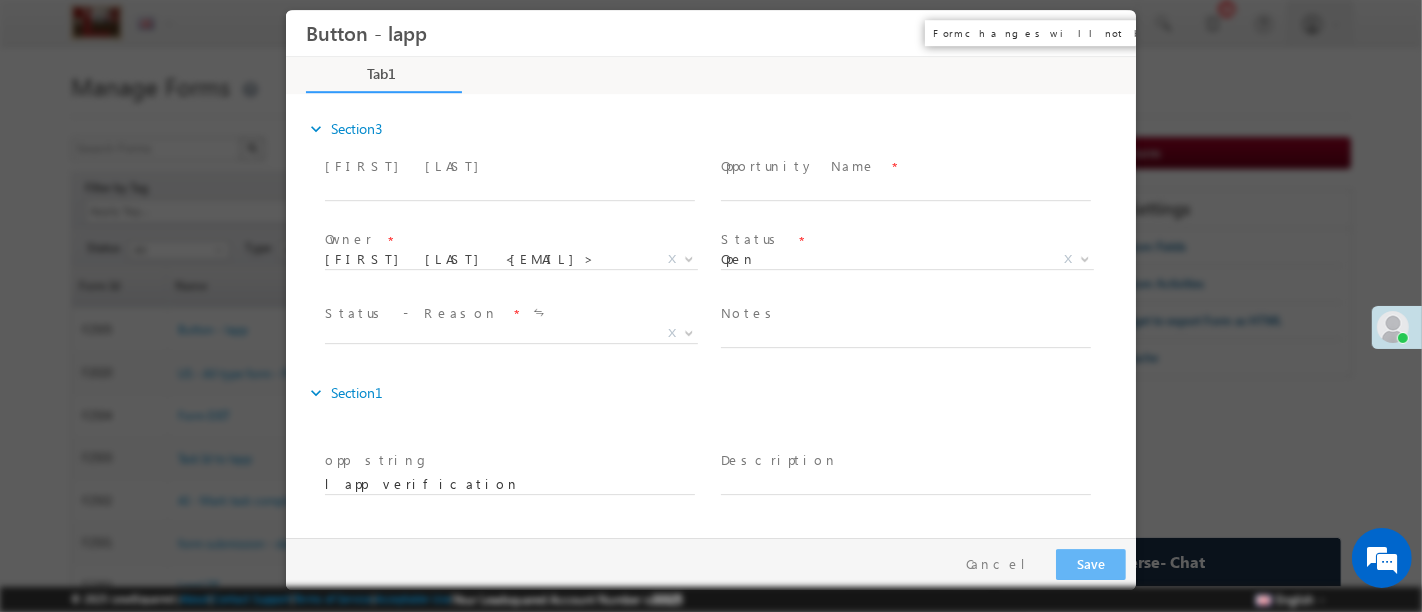 click on "×" at bounding box center [1105, 33] 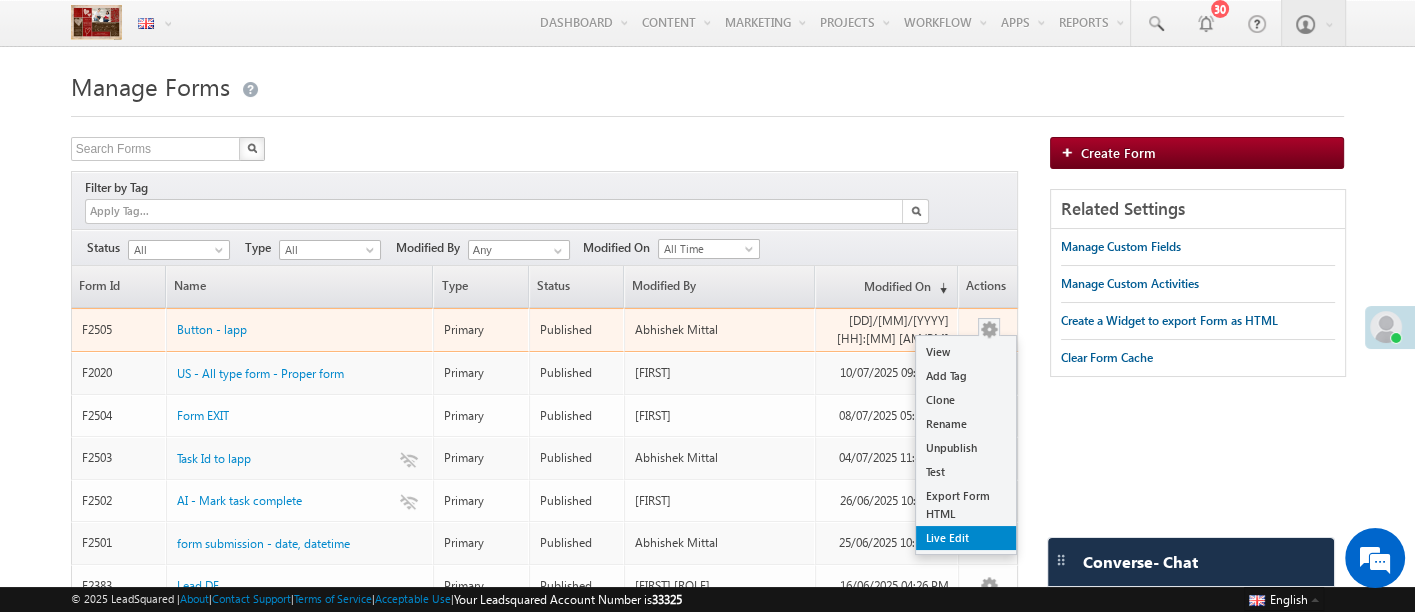 click on "Live Edit" at bounding box center [966, 538] 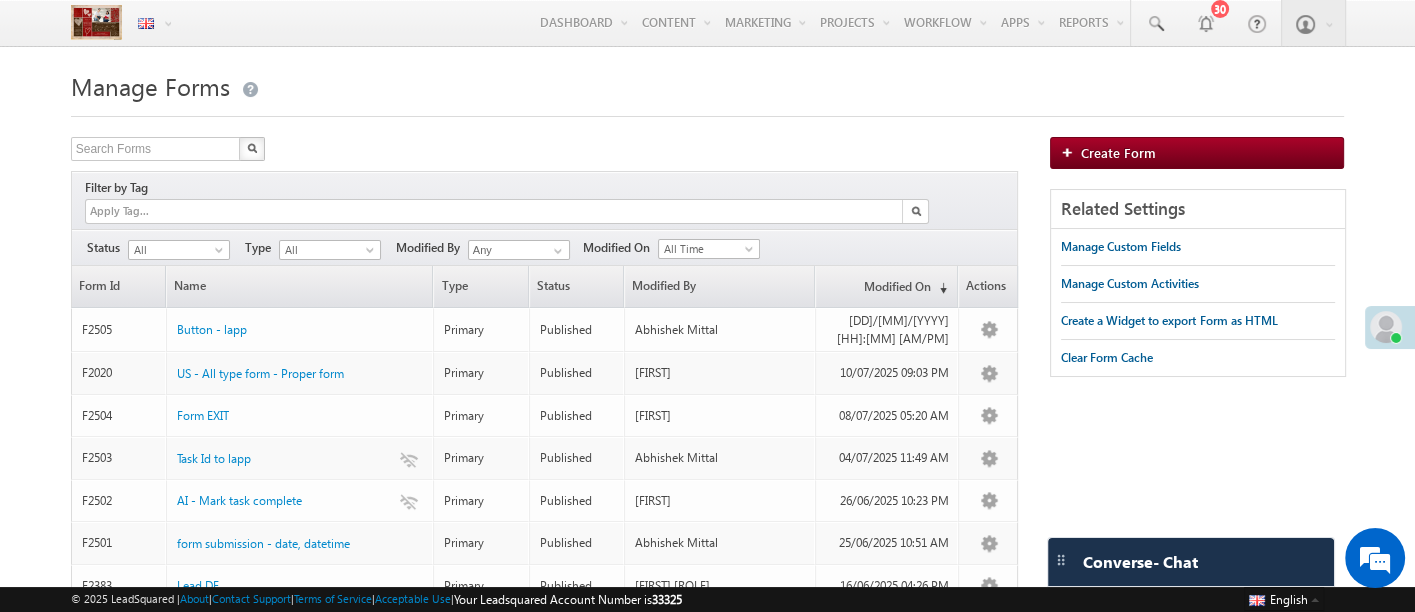 scroll, scrollTop: 0, scrollLeft: 0, axis: both 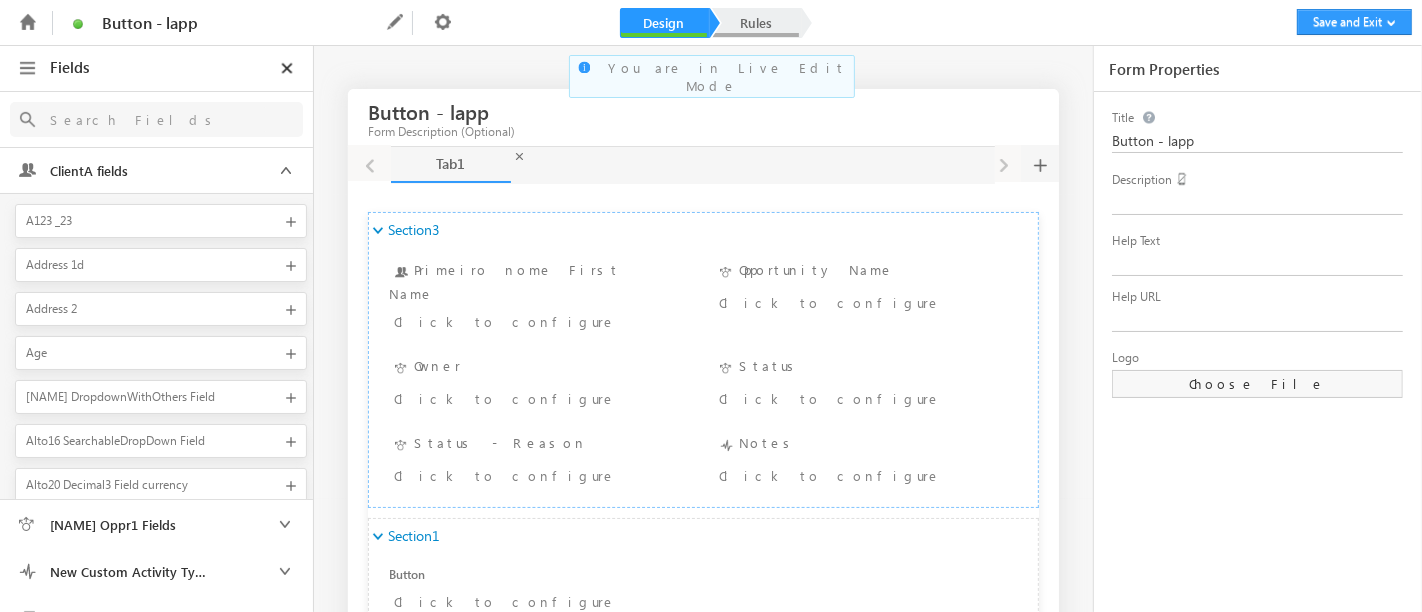 click on "Rules" at bounding box center [756, 23] 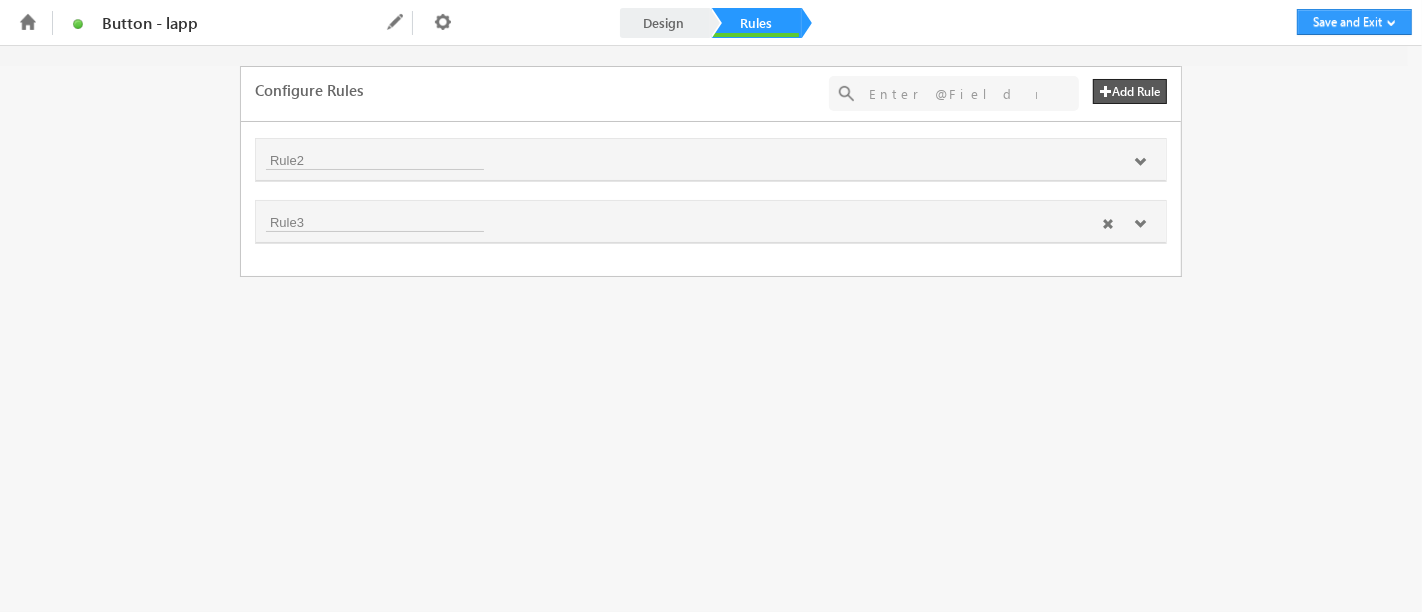 click at bounding box center (1108, 224) 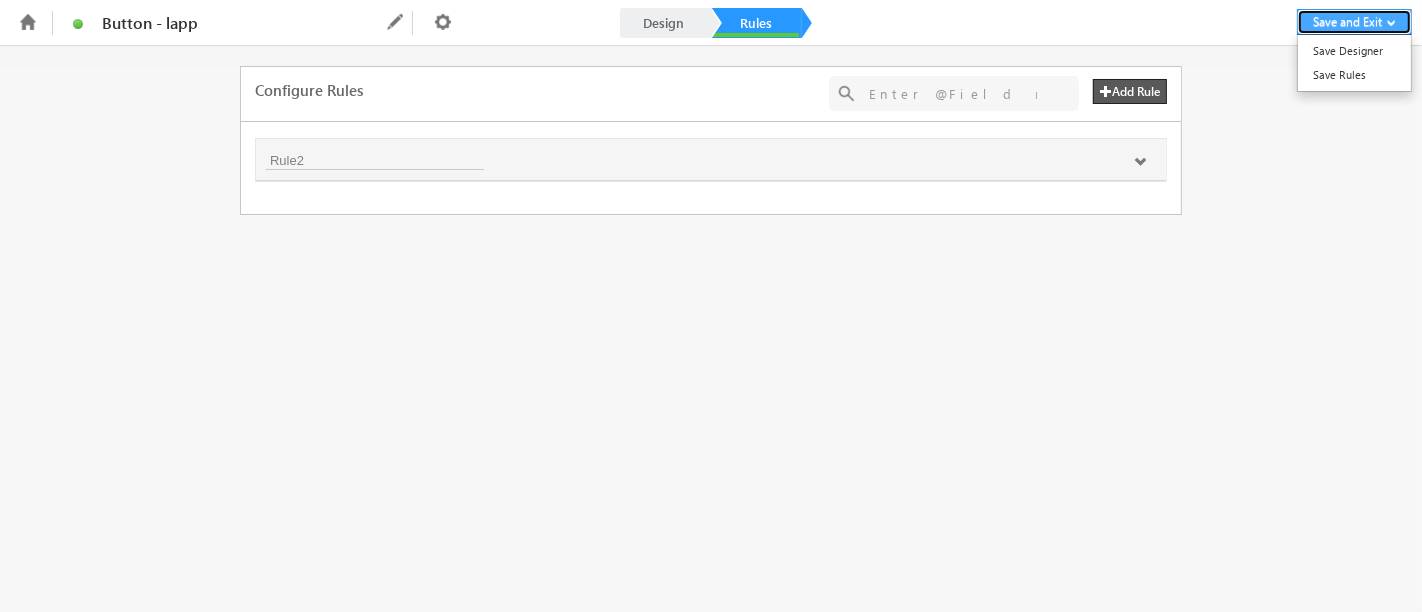 click on "Save and Exit" at bounding box center [1354, 22] 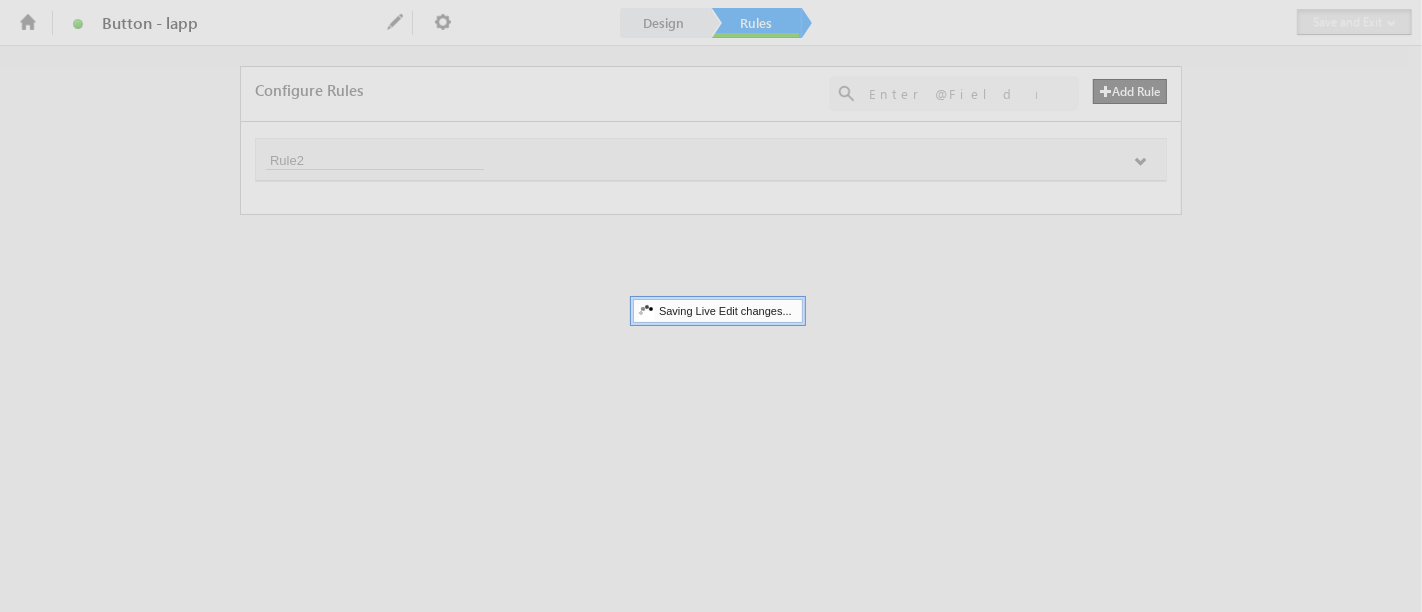click at bounding box center (711, 306) 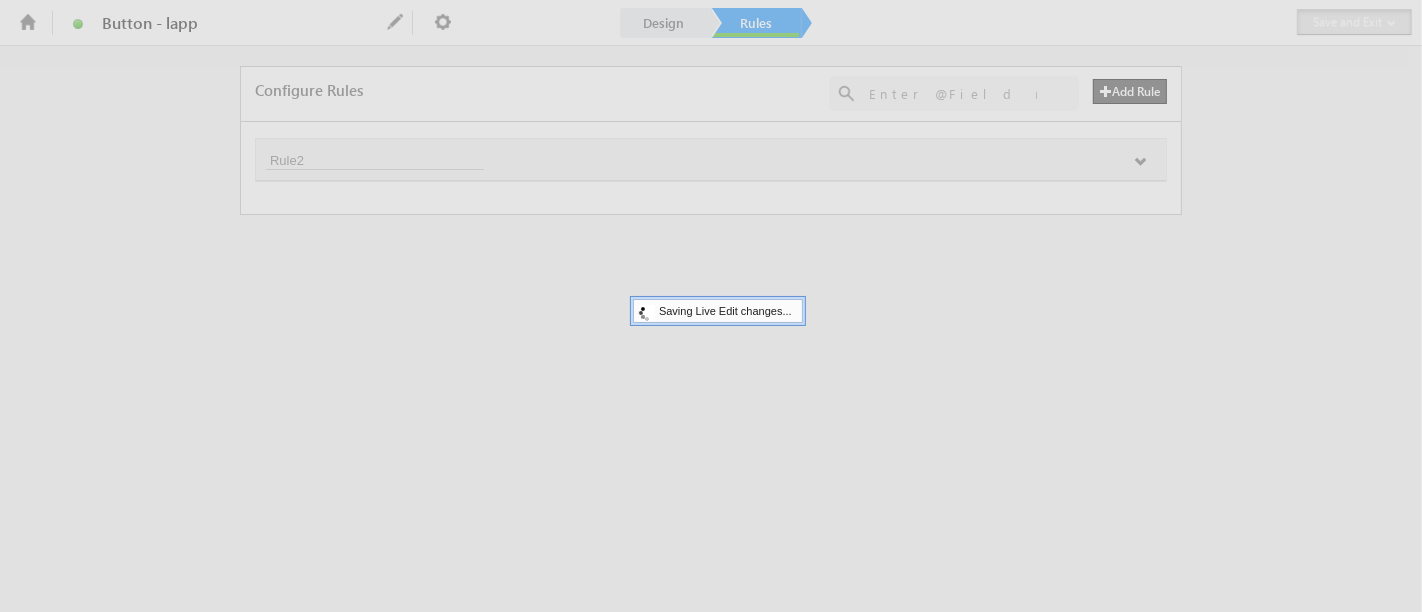 click at bounding box center (711, 306) 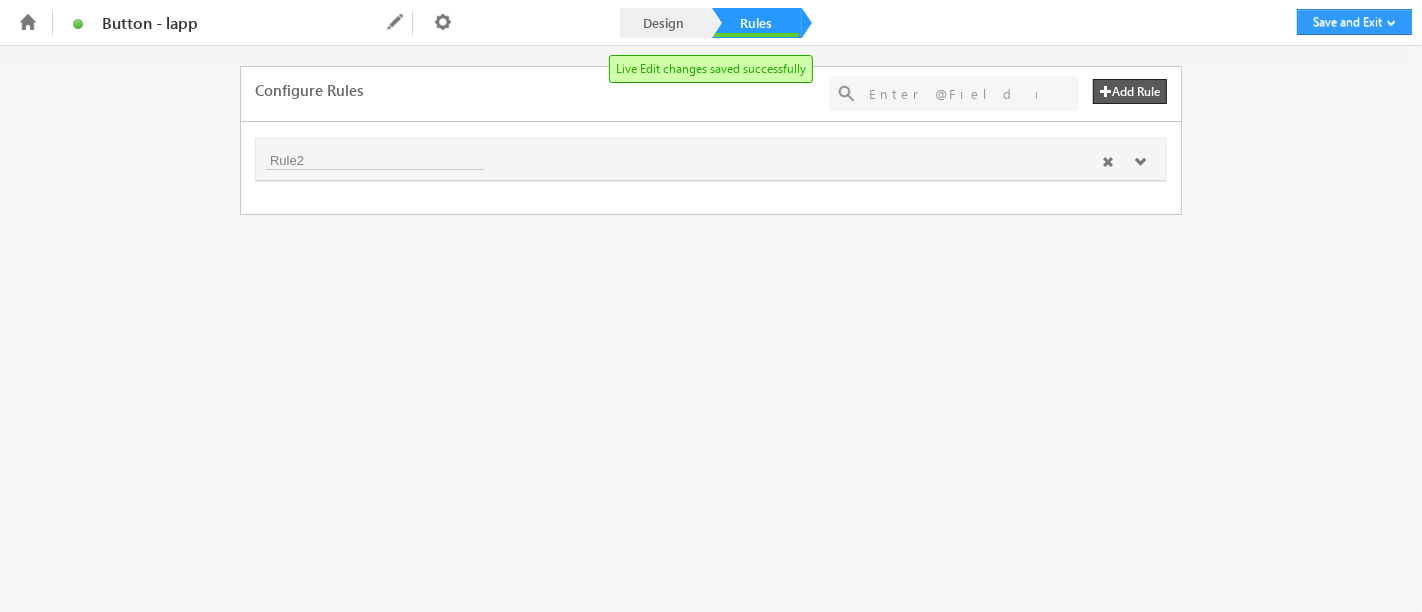 click at bounding box center [1124, 163] 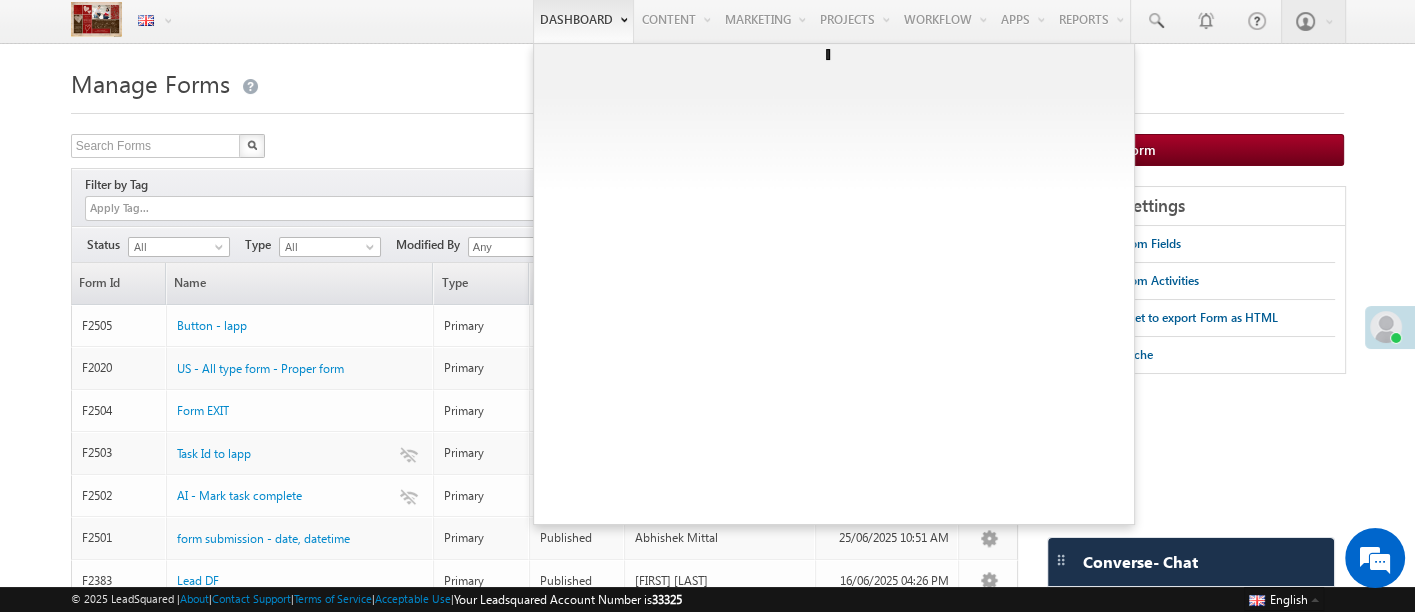 scroll, scrollTop: 3, scrollLeft: 0, axis: vertical 